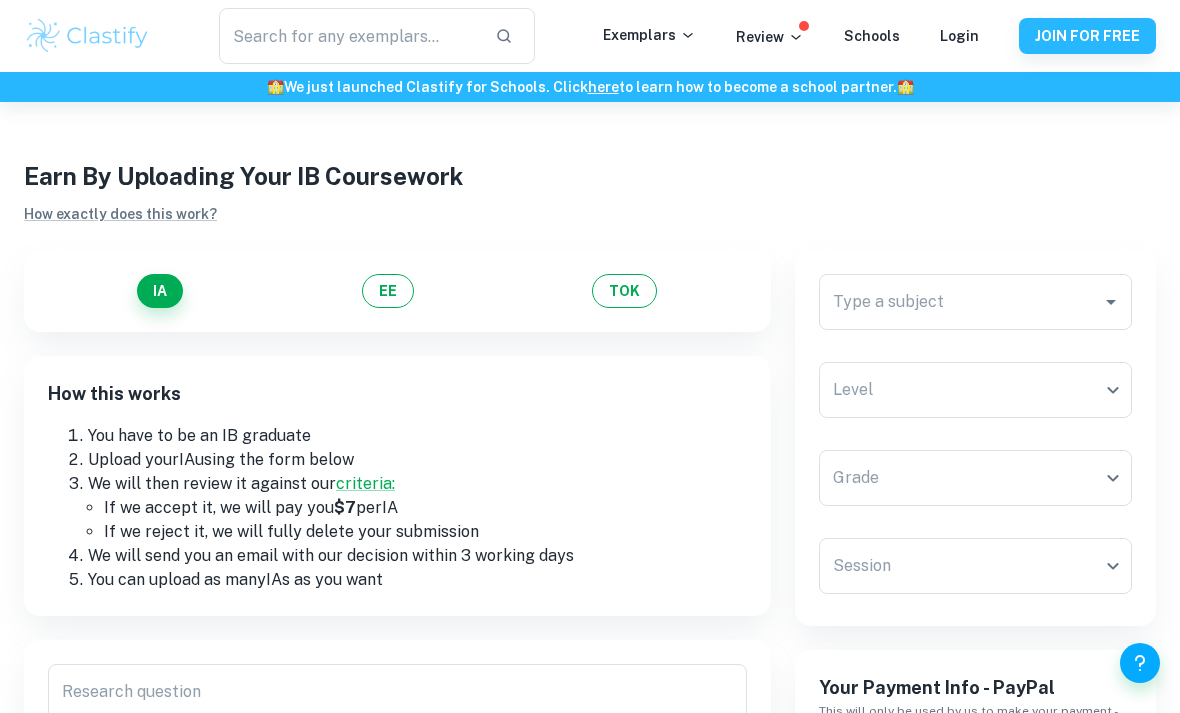 scroll, scrollTop: 66, scrollLeft: 0, axis: vertical 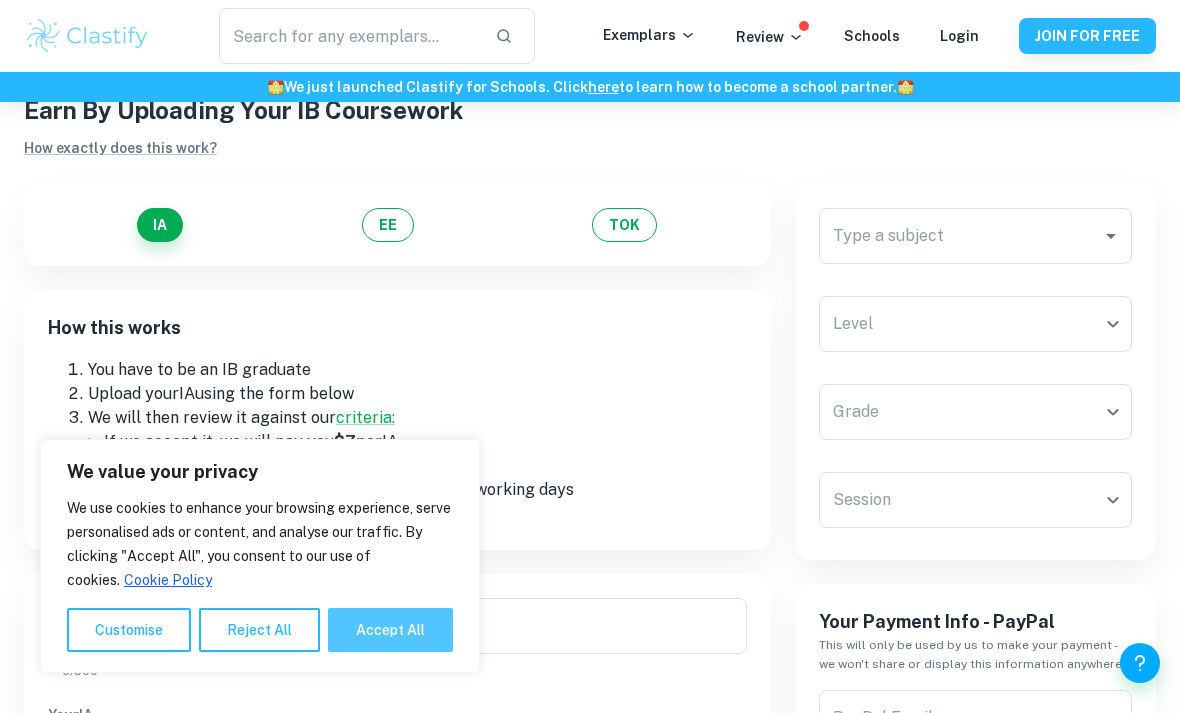 click on "Accept All" at bounding box center (390, 630) 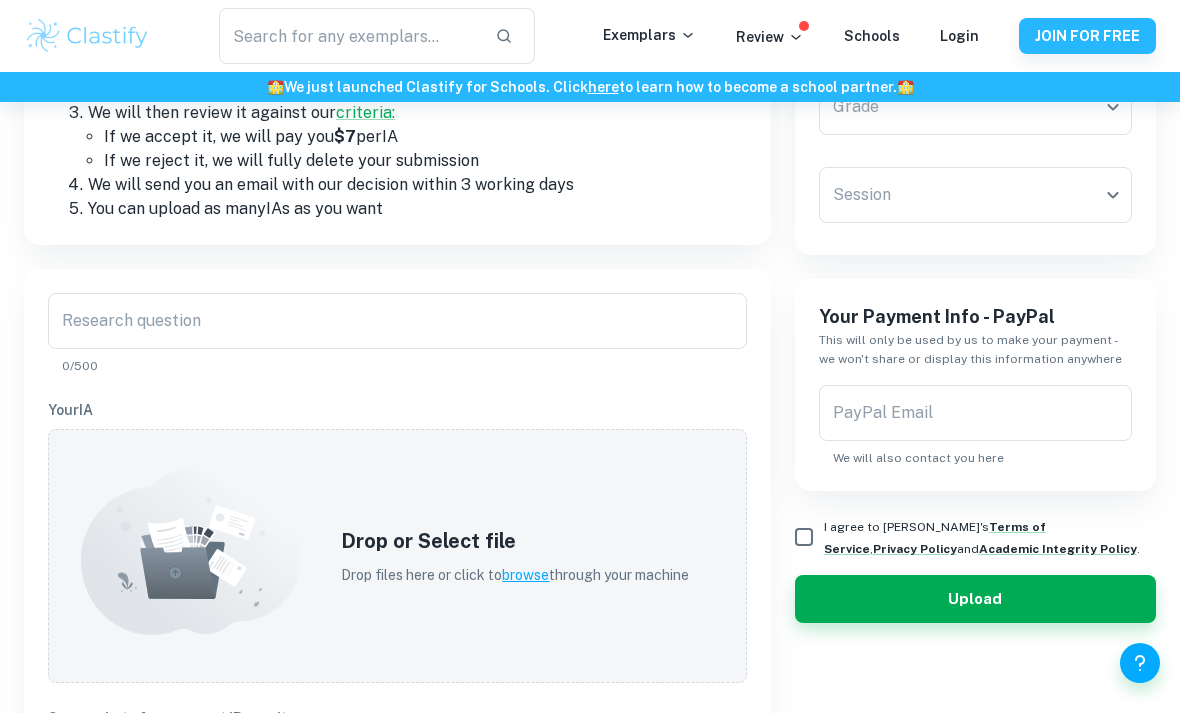 scroll, scrollTop: 372, scrollLeft: 0, axis: vertical 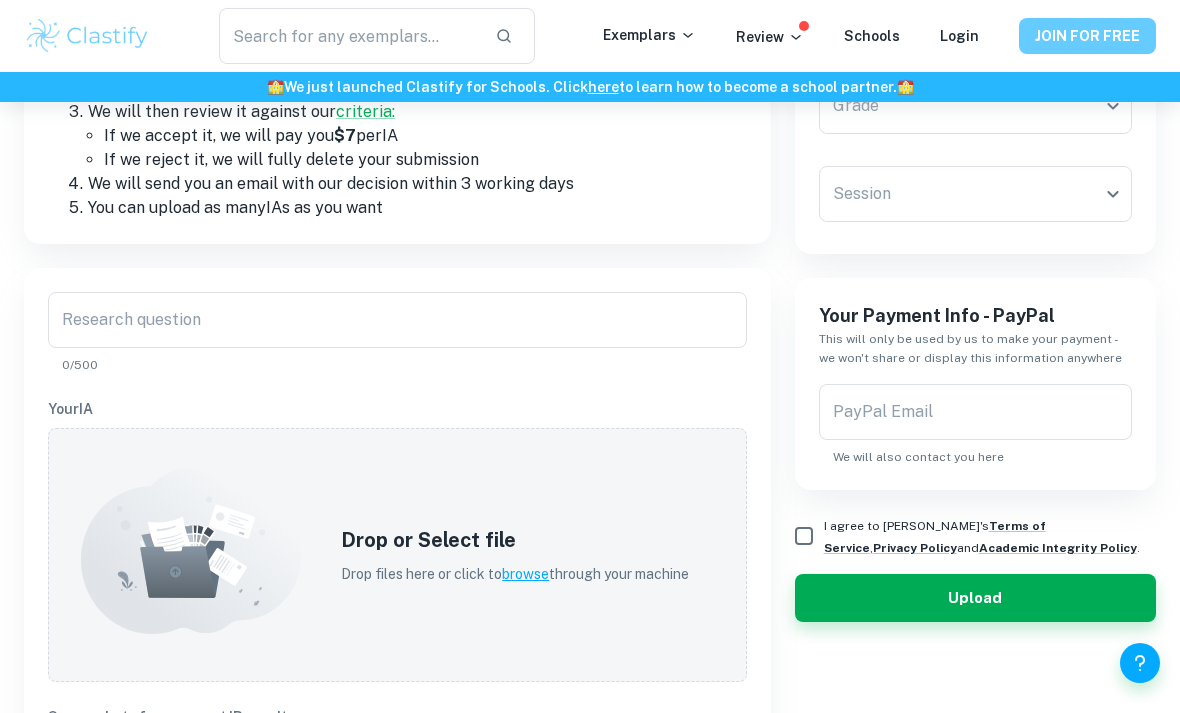 click on "JOIN FOR FREE" at bounding box center (1087, 36) 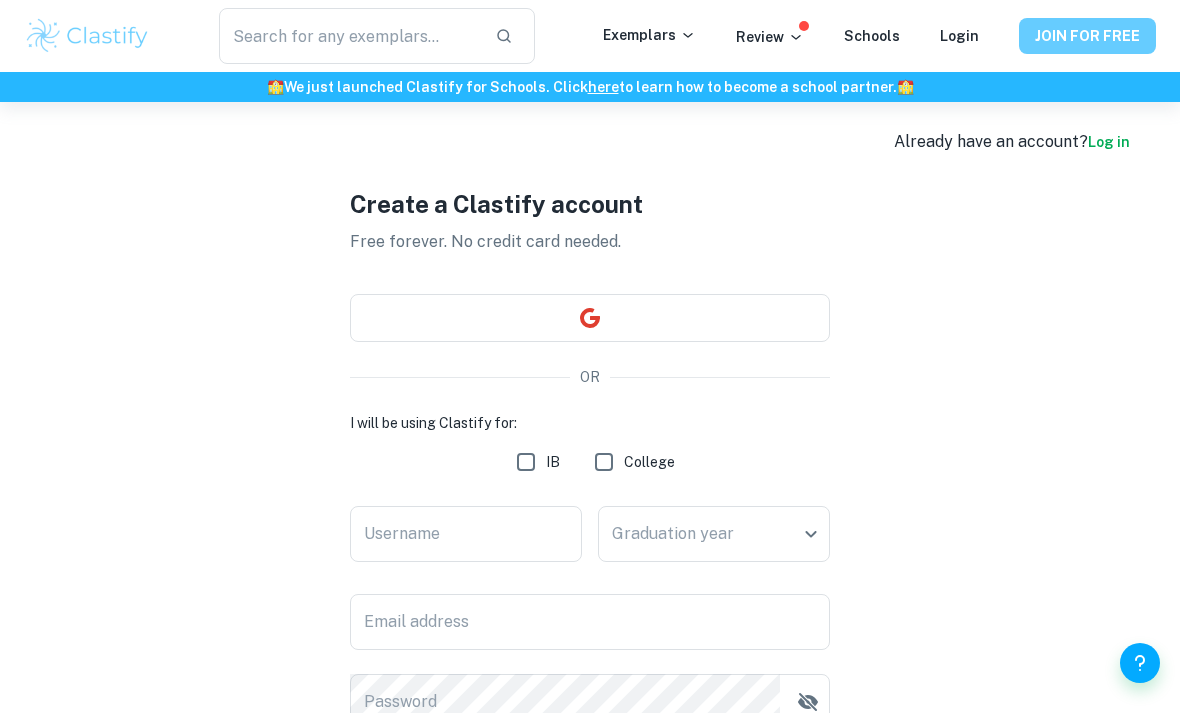 scroll, scrollTop: 0, scrollLeft: 0, axis: both 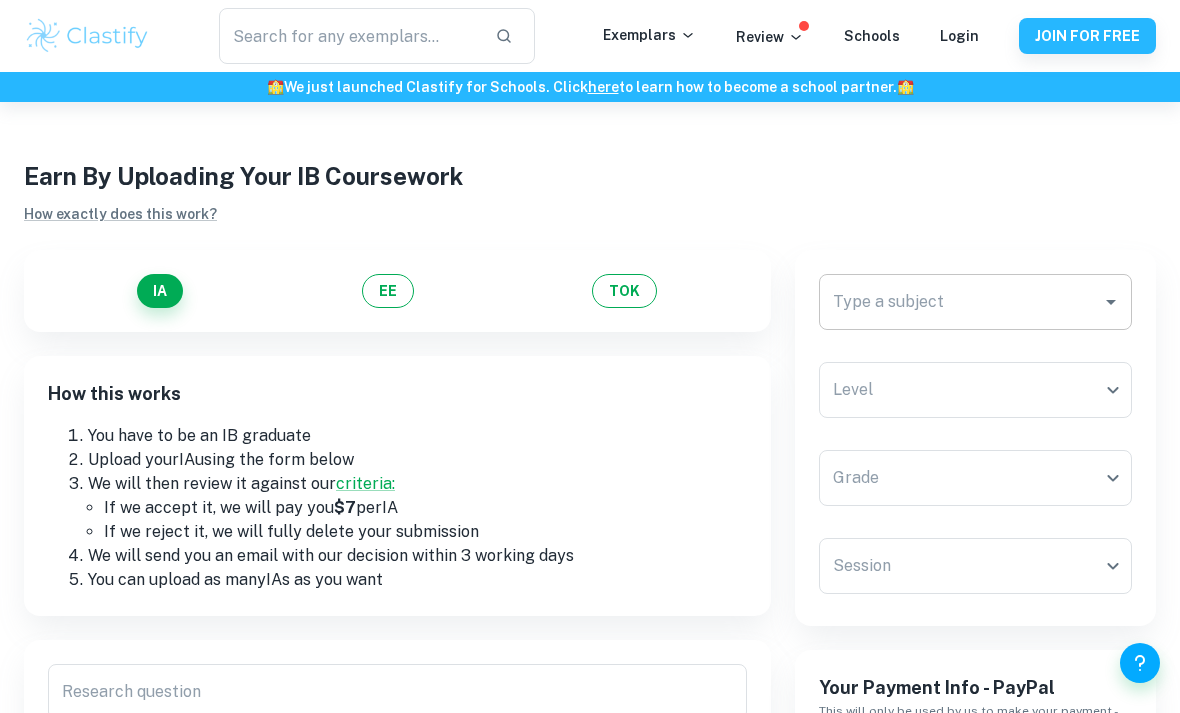 click on "Type a subject" at bounding box center (960, 302) 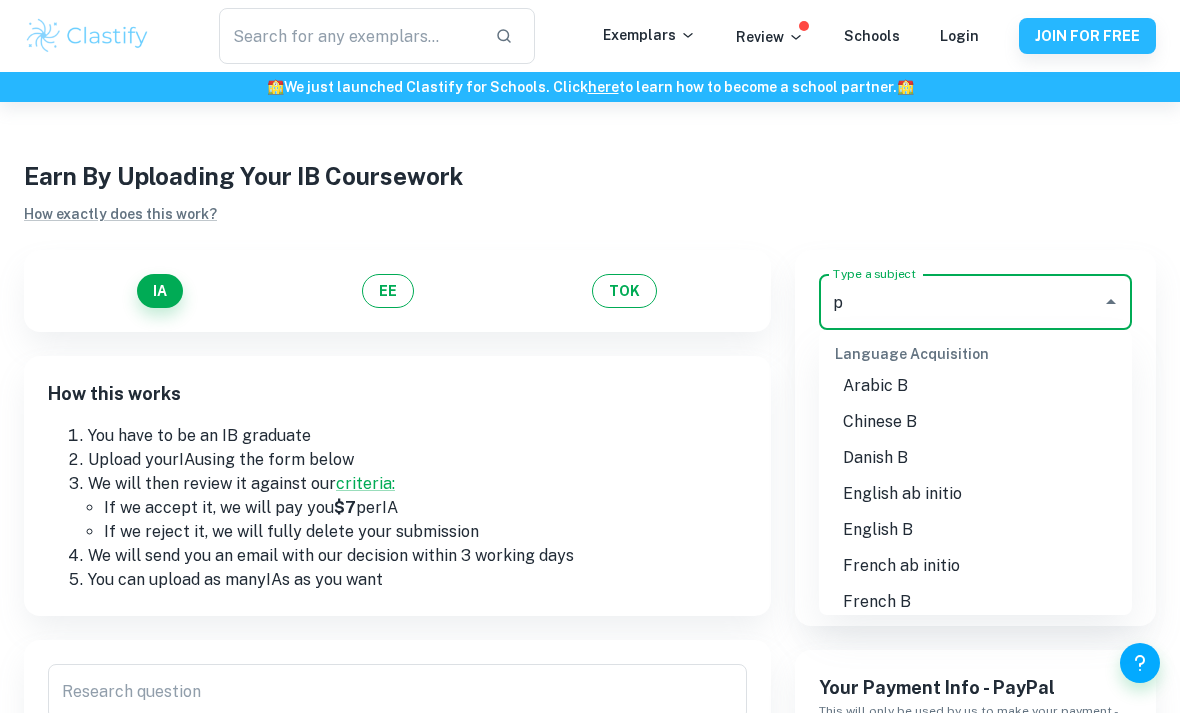 scroll, scrollTop: 0, scrollLeft: 0, axis: both 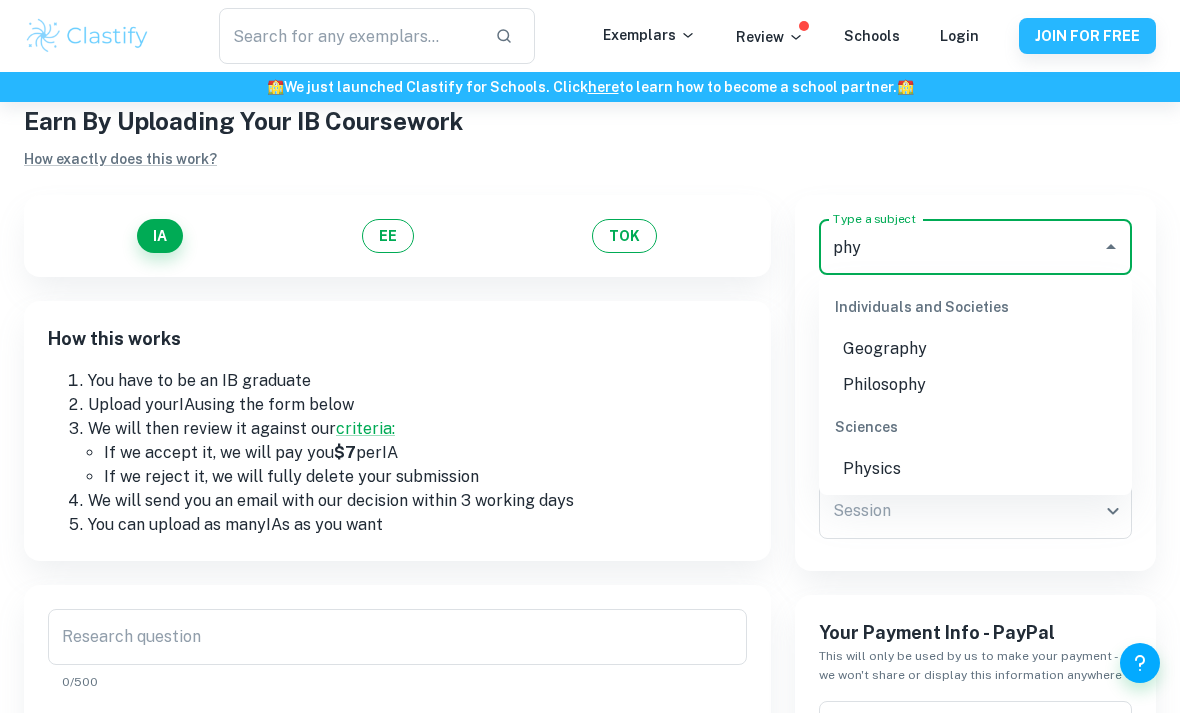 click on "Physics" at bounding box center [975, 469] 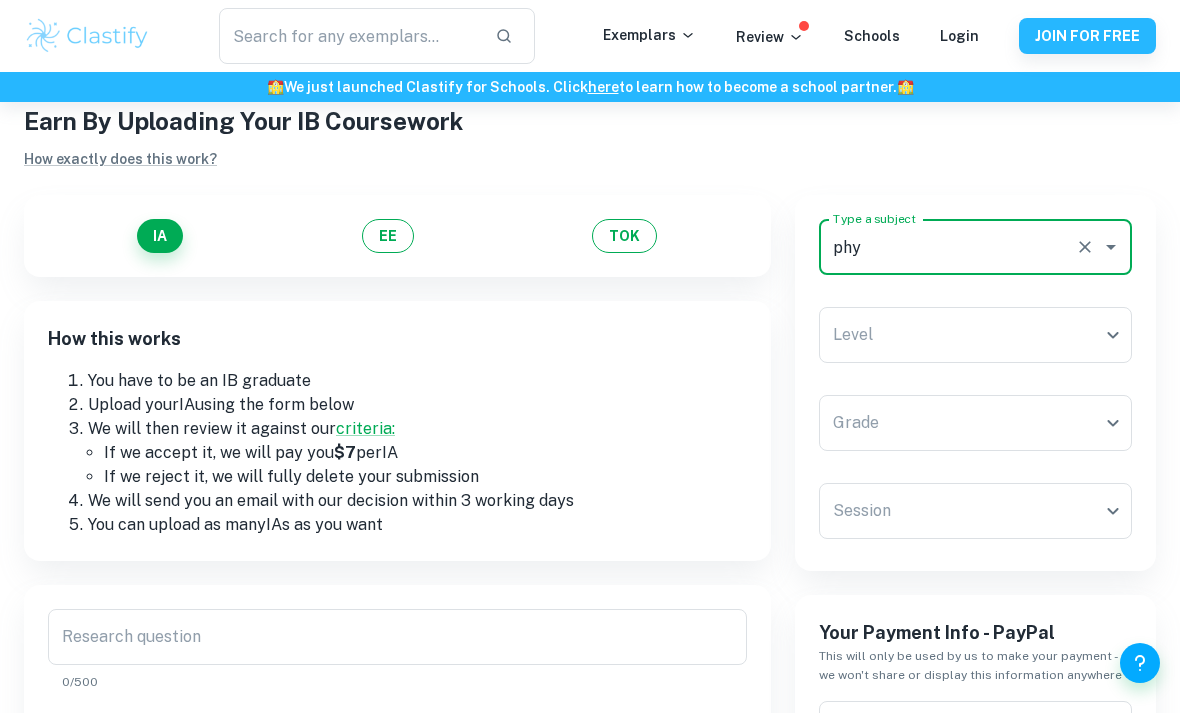 type on "Physics" 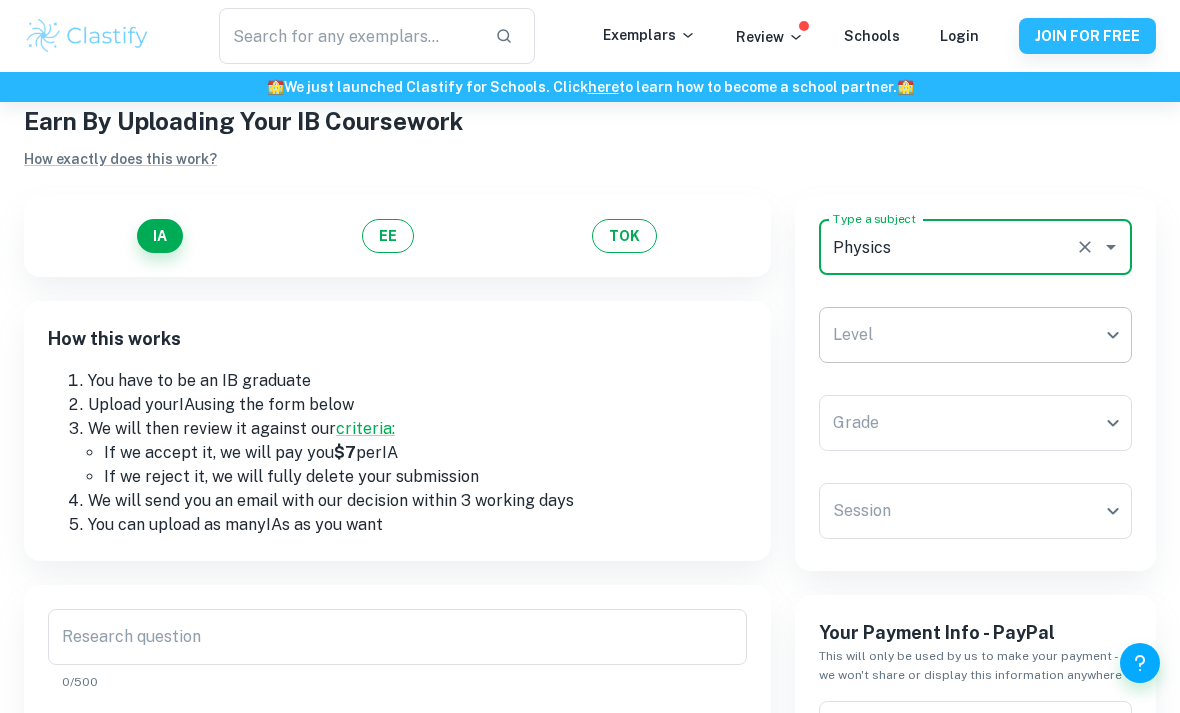 click on "We value your privacy We use cookies to enhance your browsing experience, serve personalised ads or content, and analyse our traffic. By clicking "Accept All", you consent to our use of cookies.   Cookie Policy Customise   Reject All   Accept All   Customise Consent Preferences   We use cookies to help you navigate efficiently and perform certain functions. You will find detailed information about all cookies under each consent category below. The cookies that are categorised as "Necessary" are stored on your browser as they are essential for enabling the basic functionalities of the site. ...  Show more For more information on how Google's third-party cookies operate and handle your data, see:   Google Privacy Policy Necessary Always Active Necessary cookies are required to enable the basic features of this site, such as providing secure log-in or adjusting your consent preferences. These cookies do not store any personally identifiable data. Functional Analytics Performance Advertisement Uncategorised" at bounding box center [590, 403] 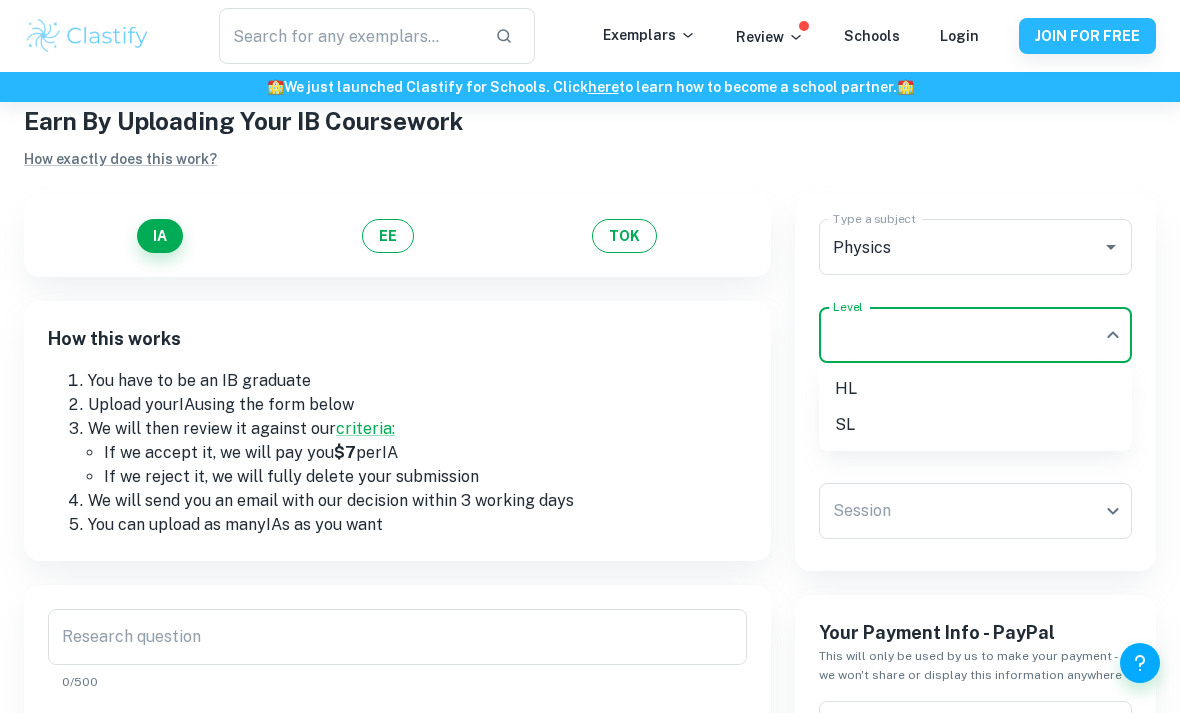 click on "HL" at bounding box center [975, 389] 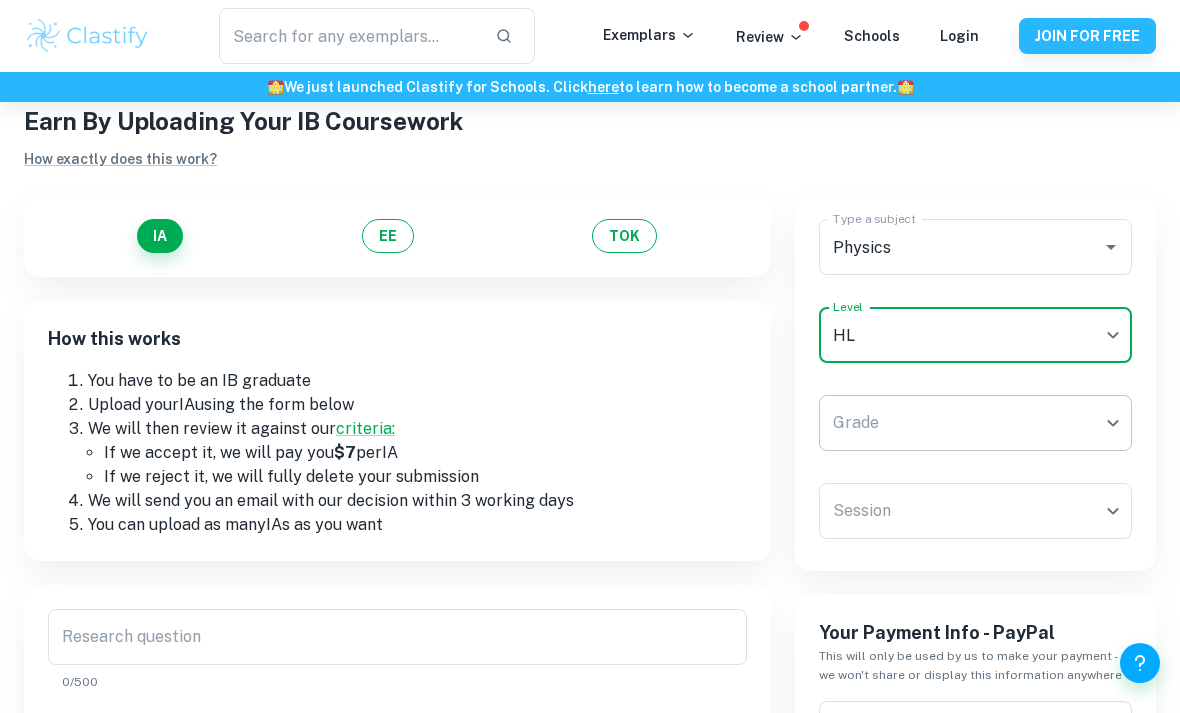 click on "We value your privacy We use cookies to enhance your browsing experience, serve personalised ads or content, and analyse our traffic. By clicking "Accept All", you consent to our use of cookies.   Cookie Policy Customise   Reject All   Accept All   Customise Consent Preferences   We use cookies to help you navigate efficiently and perform certain functions. You will find detailed information about all cookies under each consent category below. The cookies that are categorised as "Necessary" are stored on your browser as they are essential for enabling the basic functionalities of the site. ...  Show more For more information on how Google's third-party cookies operate and handle your data, see:   Google Privacy Policy Necessary Always Active Necessary cookies are required to enable the basic features of this site, such as providing secure log-in or adjusting your consent preferences. These cookies do not store any personally identifiable data. Functional Analytics Performance Advertisement Uncategorised" at bounding box center (590, 403) 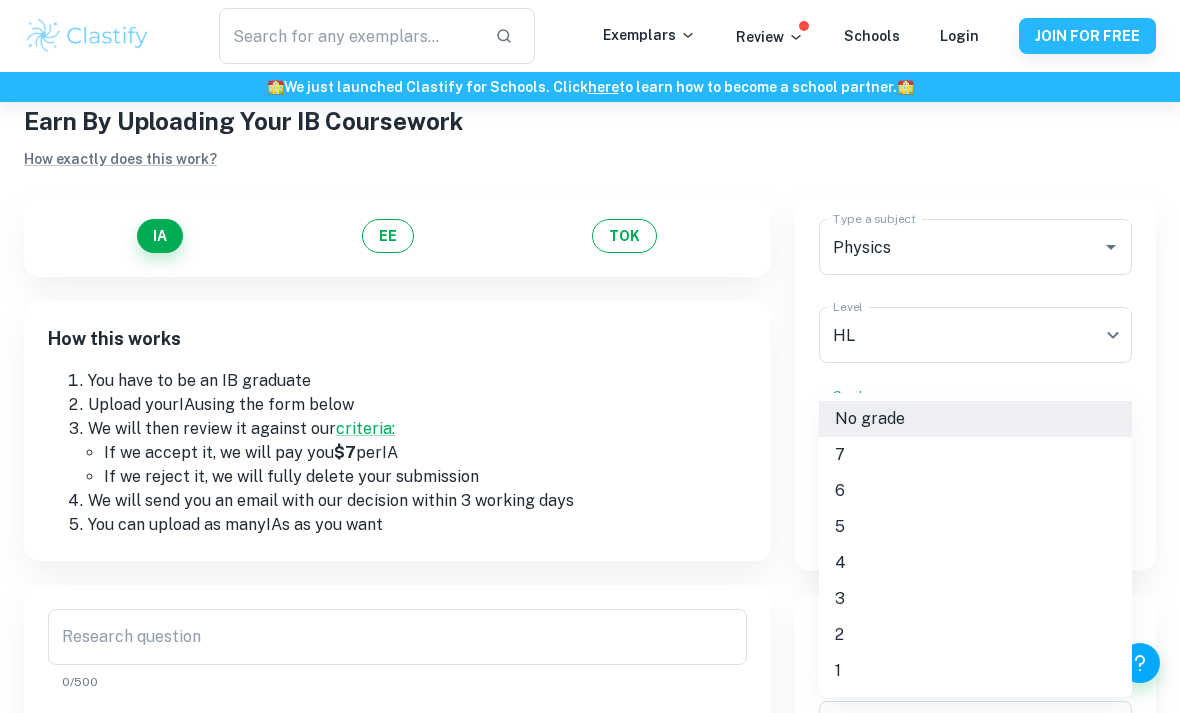 click on "6" at bounding box center (975, 491) 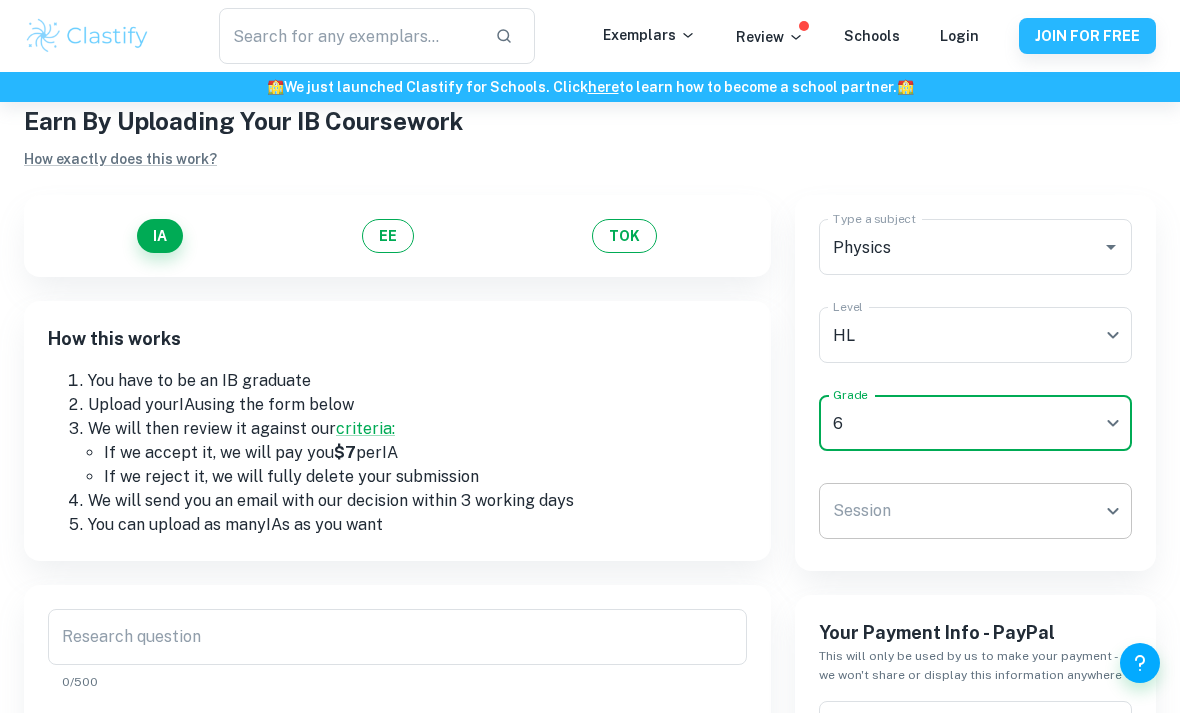 click on "We value your privacy We use cookies to enhance your browsing experience, serve personalised ads or content, and analyse our traffic. By clicking "Accept All", you consent to our use of cookies.   Cookie Policy Customise   Reject All   Accept All   Customise Consent Preferences   We use cookies to help you navigate efficiently and perform certain functions. You will find detailed information about all cookies under each consent category below. The cookies that are categorised as "Necessary" are stored on your browser as they are essential for enabling the basic functionalities of the site. ...  Show more For more information on how Google's third-party cookies operate and handle your data, see:   Google Privacy Policy Necessary Always Active Necessary cookies are required to enable the basic features of this site, such as providing secure log-in or adjusting your consent preferences. These cookies do not store any personally identifiable data. Functional Analytics Performance Advertisement Uncategorised" at bounding box center (590, 403) 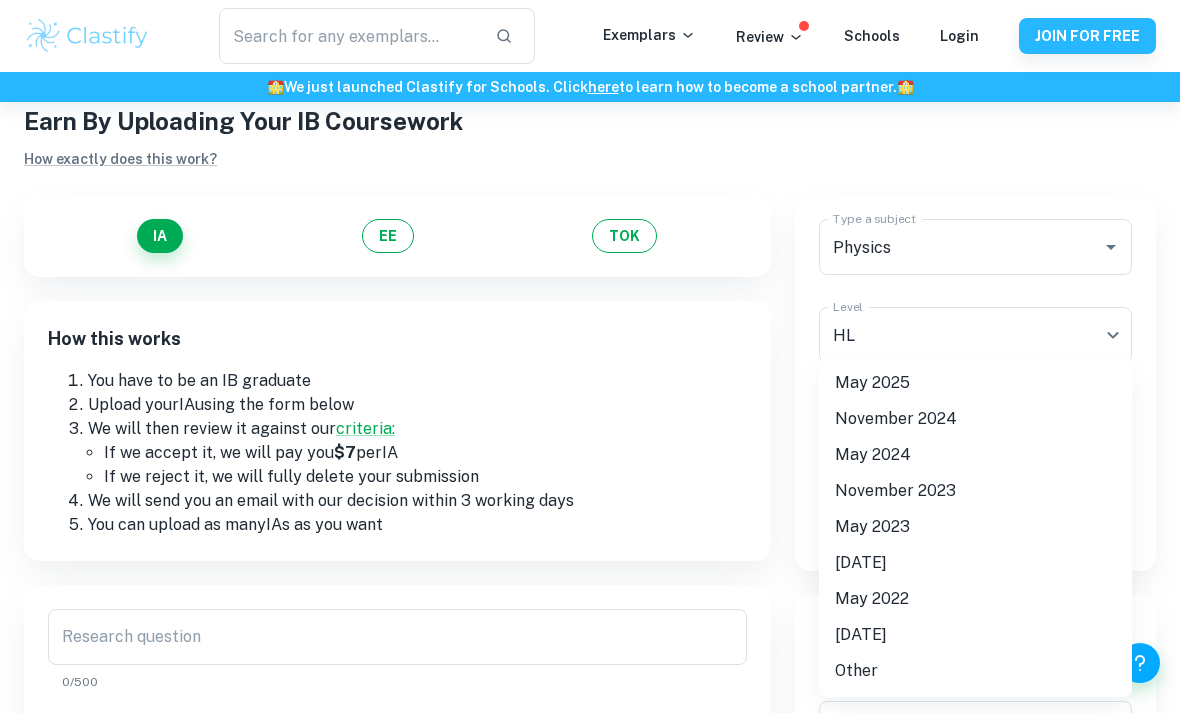click on "May 2025" at bounding box center [975, 383] 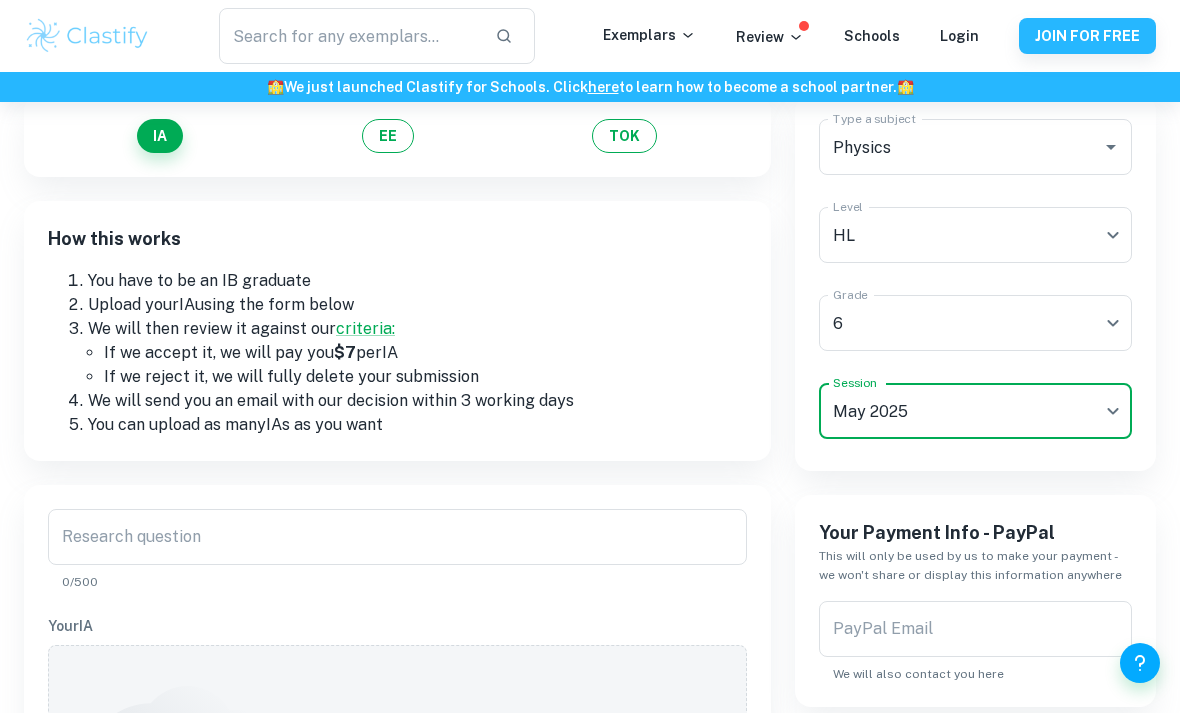 scroll, scrollTop: 192, scrollLeft: 0, axis: vertical 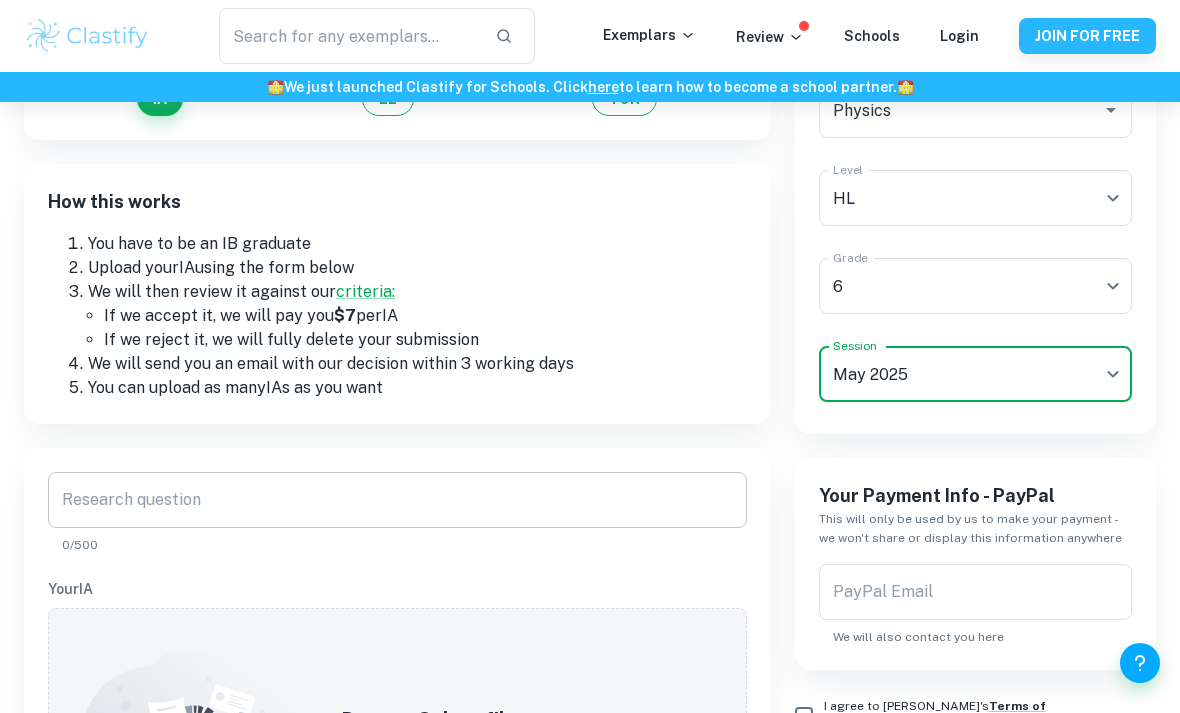 click on "Research question" at bounding box center (397, 500) 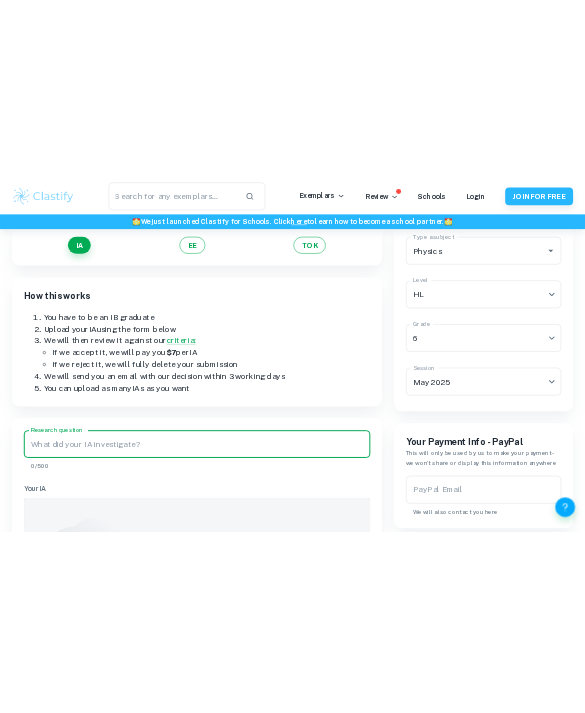 scroll, scrollTop: 0, scrollLeft: 0, axis: both 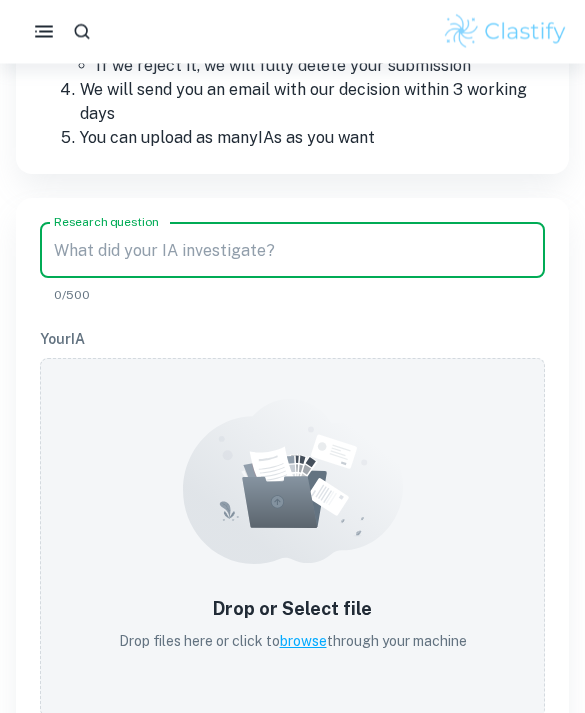 click on "Research question" at bounding box center [292, 251] 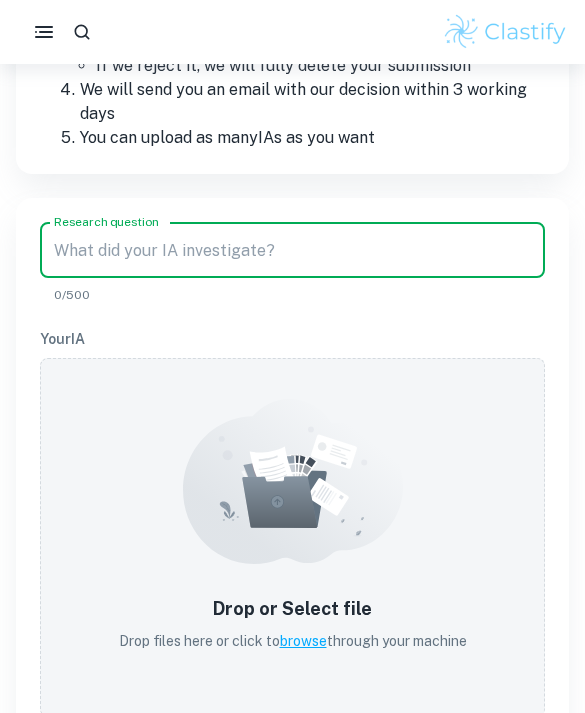 click on "Research question" at bounding box center (292, 250) 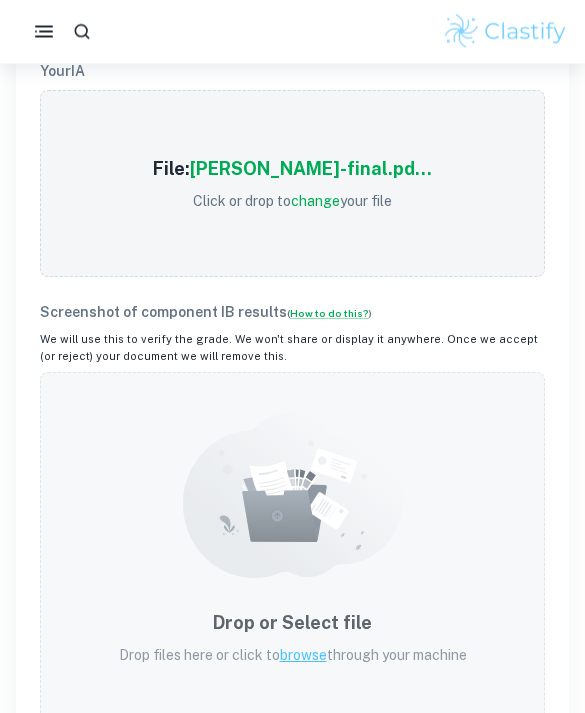 scroll, scrollTop: 688, scrollLeft: 0, axis: vertical 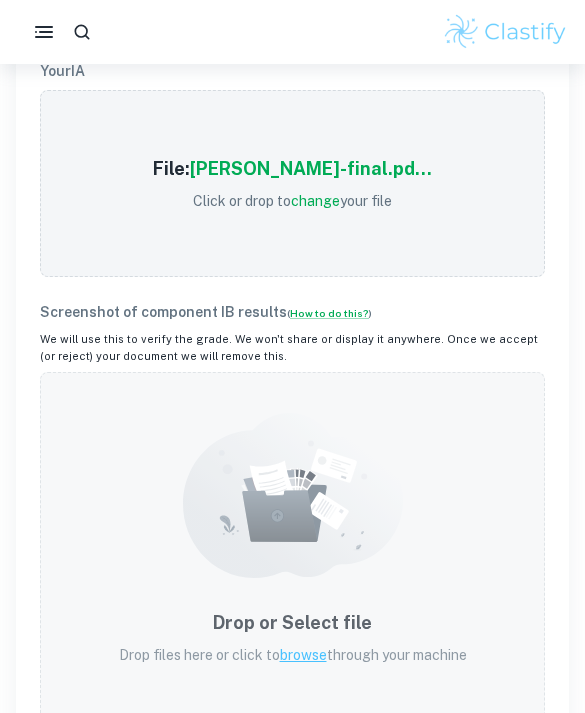 type on "How does the angle of incidence of a laser beam affect the fringe spacings produced by a tilted diffraction grating, on increasing distances (0.1, 0.15, 0.20, 0.25, 0.30m) between the diffraction grating and the screen?" 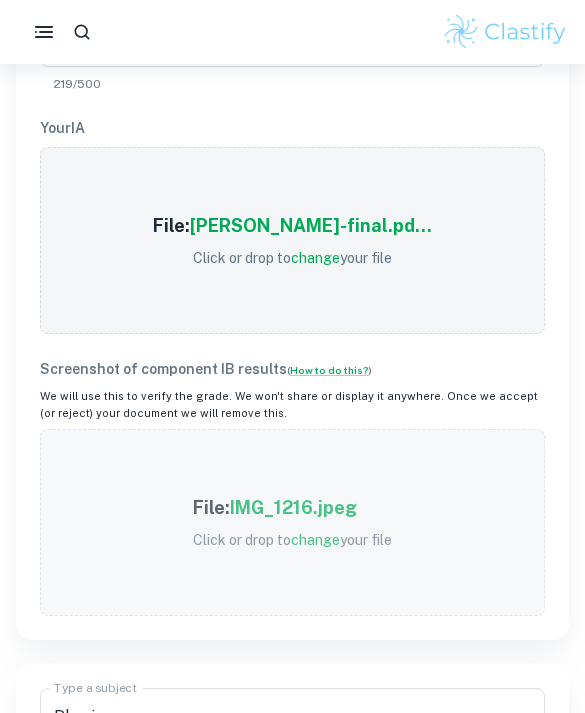 scroll, scrollTop: 631, scrollLeft: 0, axis: vertical 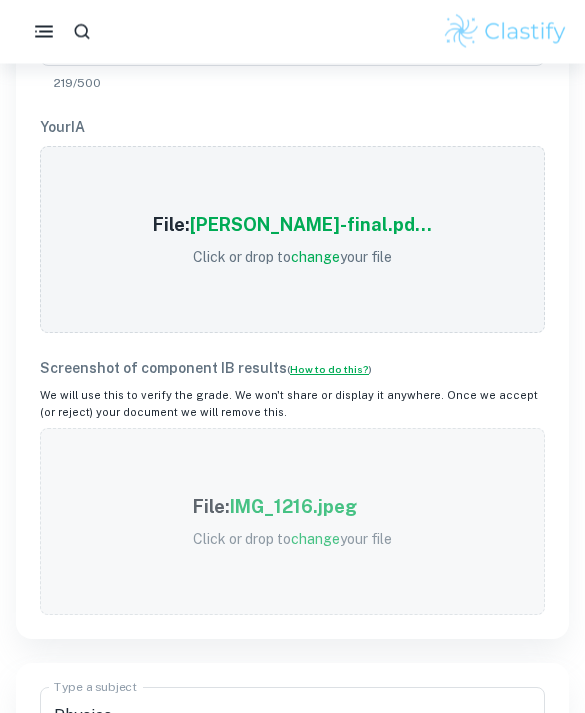 click on "How to do this?" at bounding box center (329, 370) 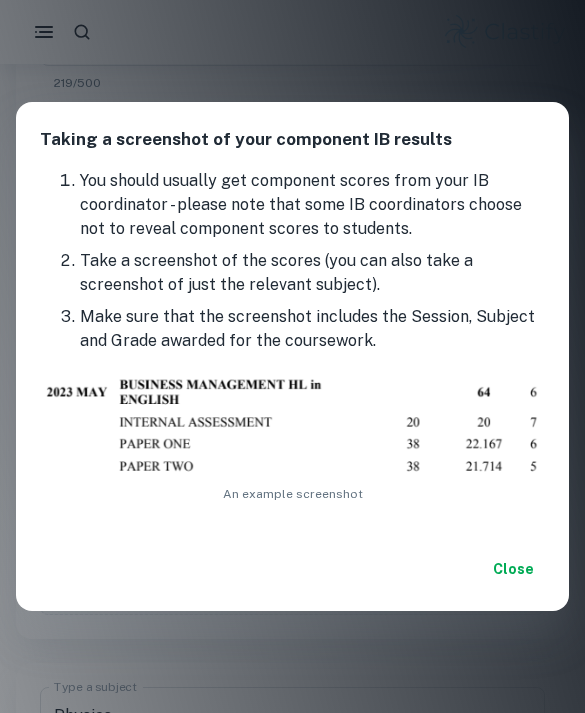 click on "Close" at bounding box center (513, 569) 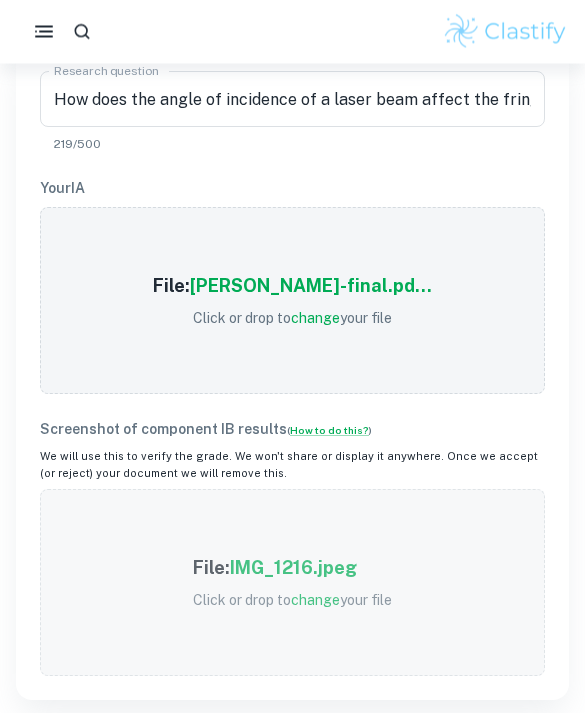 scroll, scrollTop: 571, scrollLeft: 0, axis: vertical 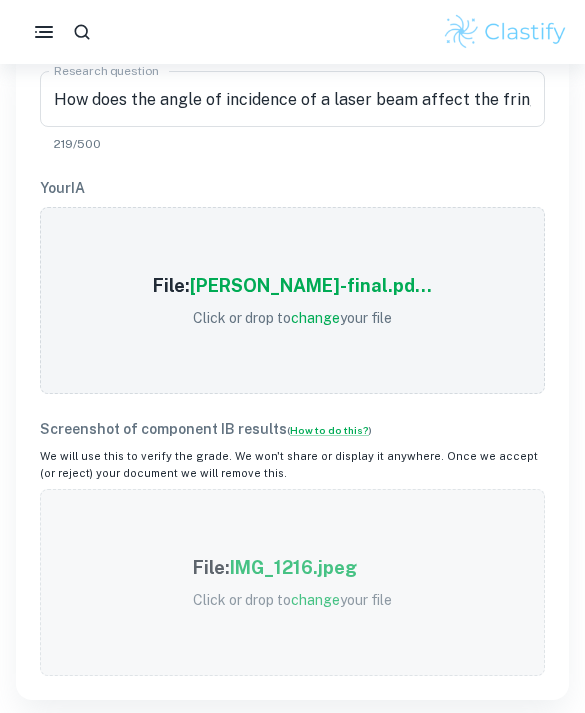 click on "change" at bounding box center [315, 600] 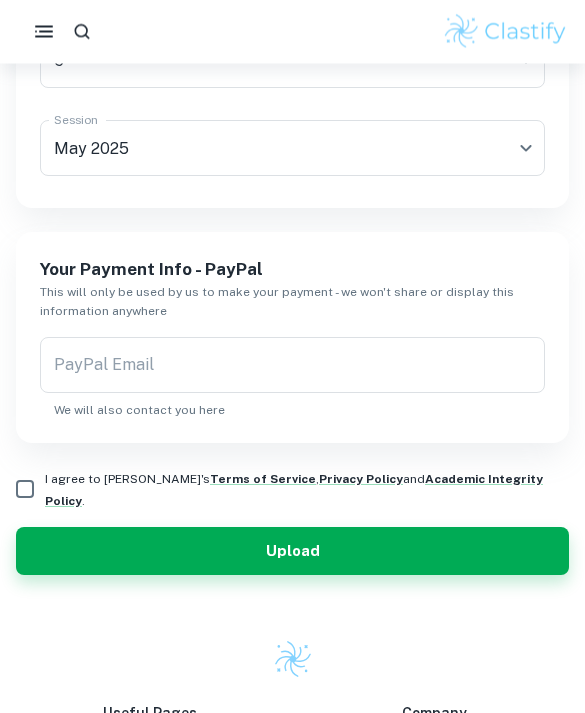 scroll, scrollTop: 1488, scrollLeft: 0, axis: vertical 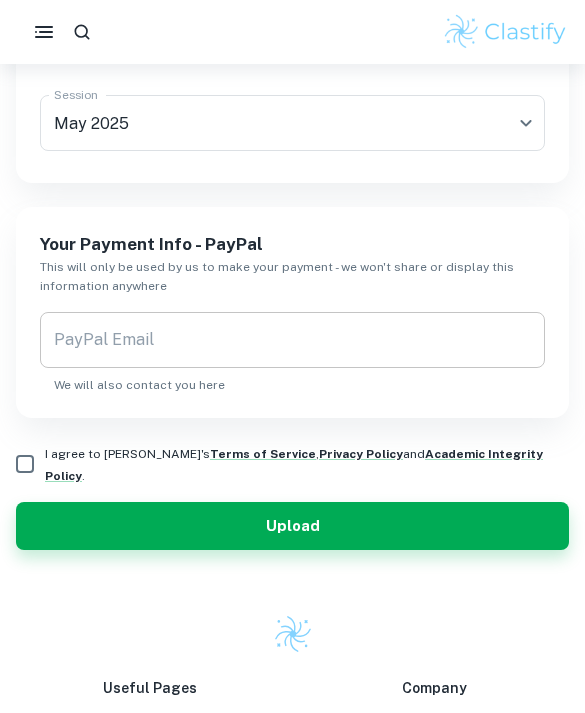 click on "PayPal Email PayPal Email We will also contact you here" at bounding box center (292, 353) 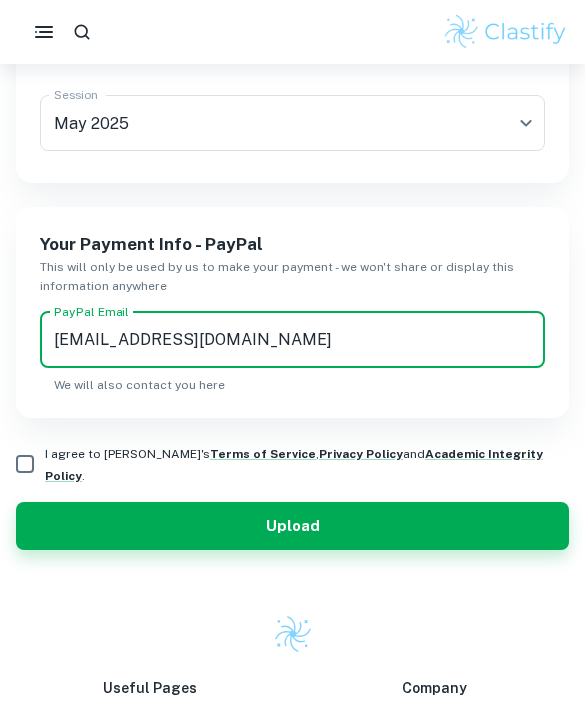 type on "[EMAIL_ADDRESS][DOMAIN_NAME]" 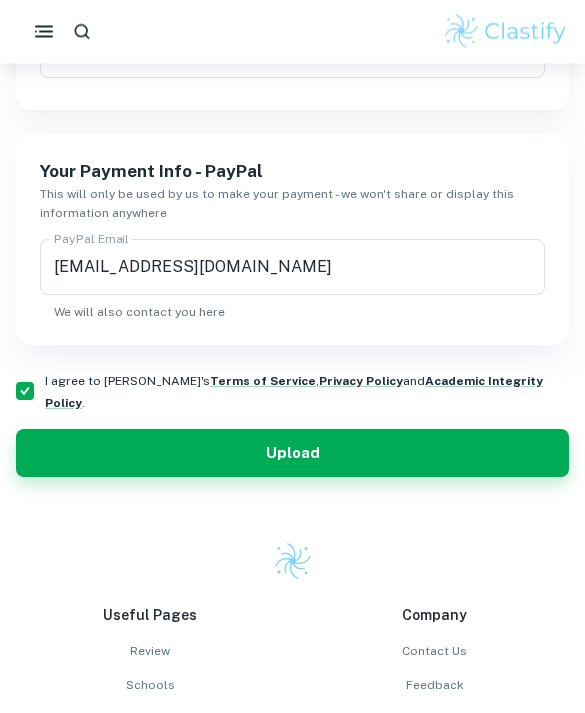 scroll, scrollTop: 1561, scrollLeft: 0, axis: vertical 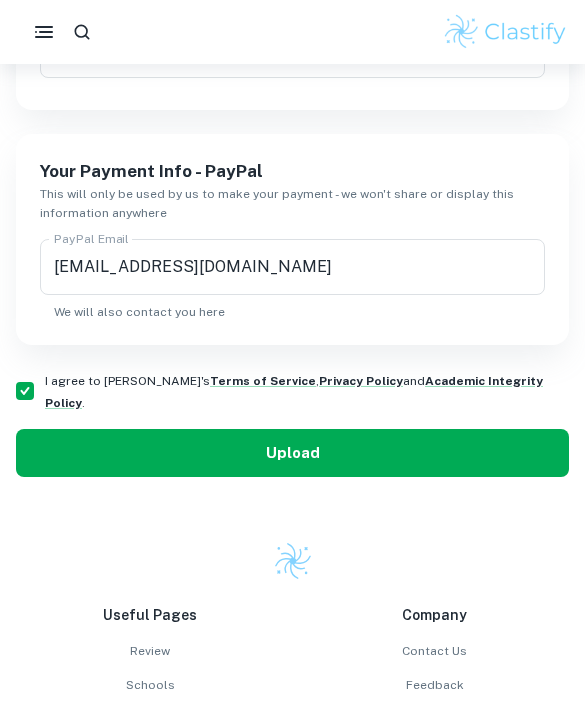 click on "Upload" at bounding box center [292, 453] 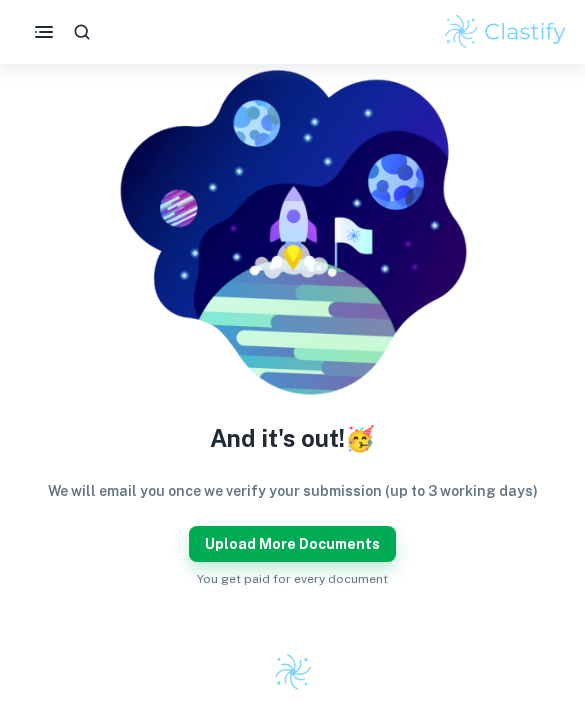 scroll, scrollTop: 149, scrollLeft: 0, axis: vertical 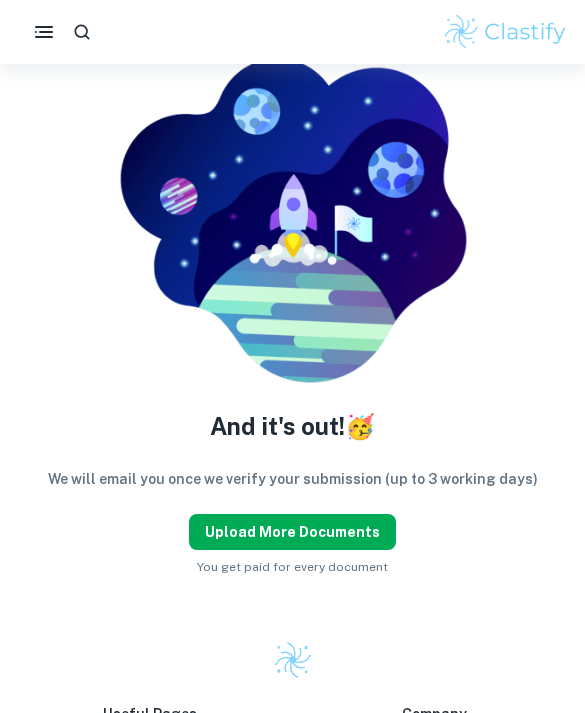 click on "Upload more documents" at bounding box center [292, 532] 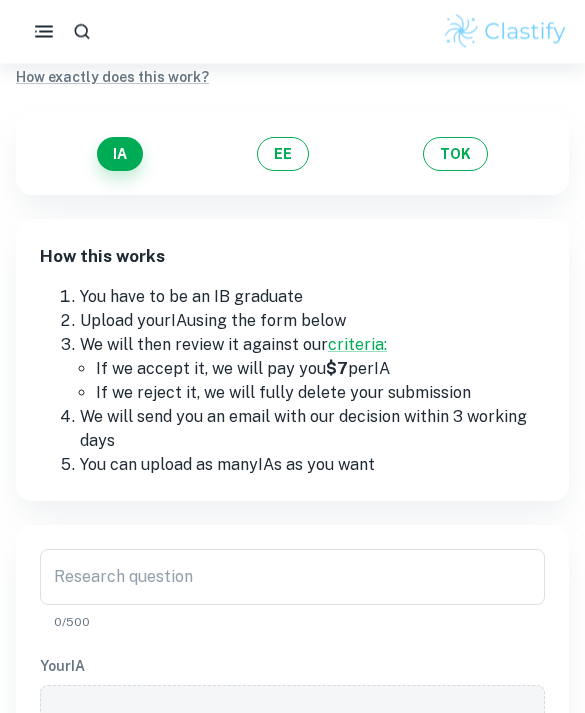 scroll, scrollTop: 102, scrollLeft: 0, axis: vertical 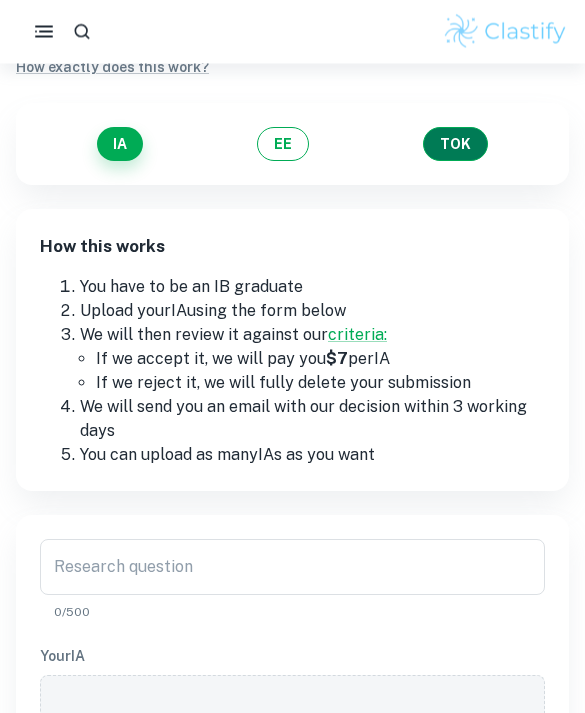 click on "TOK" at bounding box center (455, 145) 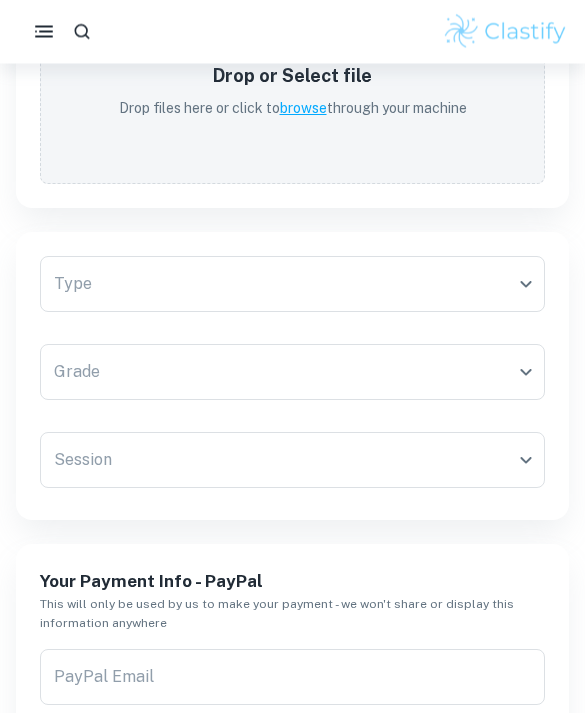scroll, scrollTop: 1432, scrollLeft: 0, axis: vertical 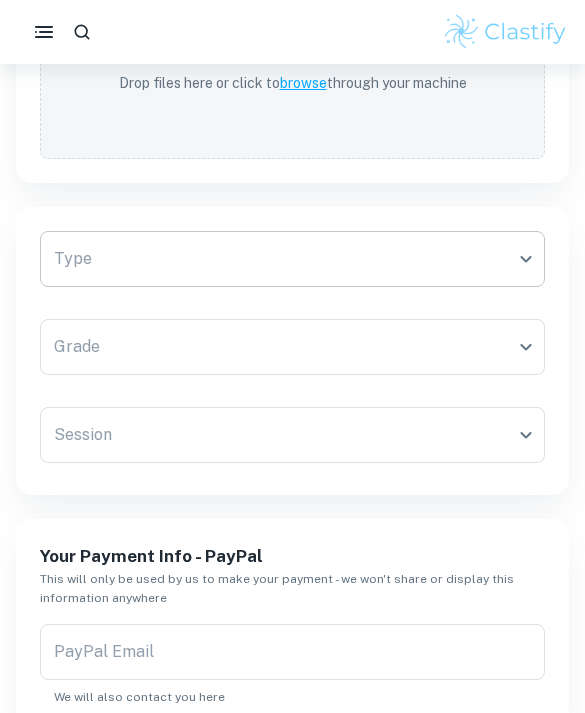 click on "We value your privacy We use cookies to enhance your browsing experience, serve personalised ads or content, and analyse our traffic. By clicking "Accept All", you consent to our use of cookies.   Cookie Policy Customise   Reject All   Accept All   Customise Consent Preferences   We use cookies to help you navigate efficiently and perform certain functions. You will find detailed information about all cookies under each consent category below. The cookies that are categorised as "Necessary" are stored on your browser as they are essential for enabling the basic functionalities of the site. ...  Show more For more information on how Google's third-party cookies operate and handle your data, see:   Google Privacy Policy Necessary Always Active Necessary cookies are required to enable the basic features of this site, such as providing secure log-in or adjusting your consent preferences. These cookies do not store any personally identifiable data. Functional Analytics Performance Advertisement Uncategorised" at bounding box center [292, -1012] 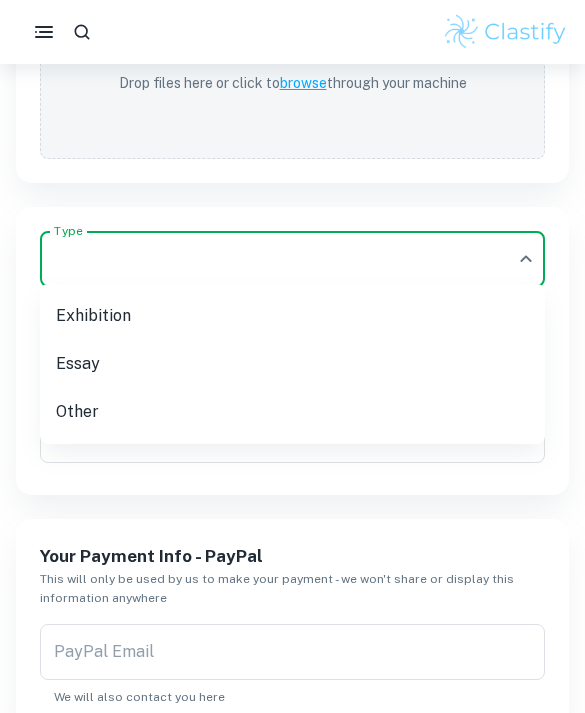 click on "Exhibition" at bounding box center (292, 316) 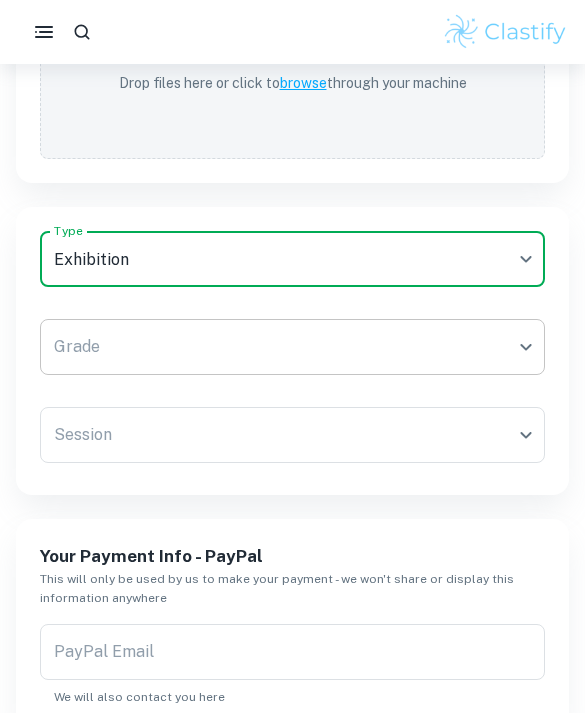 click on "We value your privacy We use cookies to enhance your browsing experience, serve personalised ads or content, and analyse our traffic. By clicking "Accept All", you consent to our use of cookies.   Cookie Policy Customise   Reject All   Accept All   Customise Consent Preferences   We use cookies to help you navigate efficiently and perform certain functions. You will find detailed information about all cookies under each consent category below. The cookies that are categorised as "Necessary" are stored on your browser as they are essential for enabling the basic functionalities of the site. ...  Show more For more information on how Google's third-party cookies operate and handle your data, see:   Google Privacy Policy Necessary Always Active Necessary cookies are required to enable the basic features of this site, such as providing secure log-in or adjusting your consent preferences. These cookies do not store any personally identifiable data. Functional Analytics Performance Advertisement Uncategorised" at bounding box center (292, -1012) 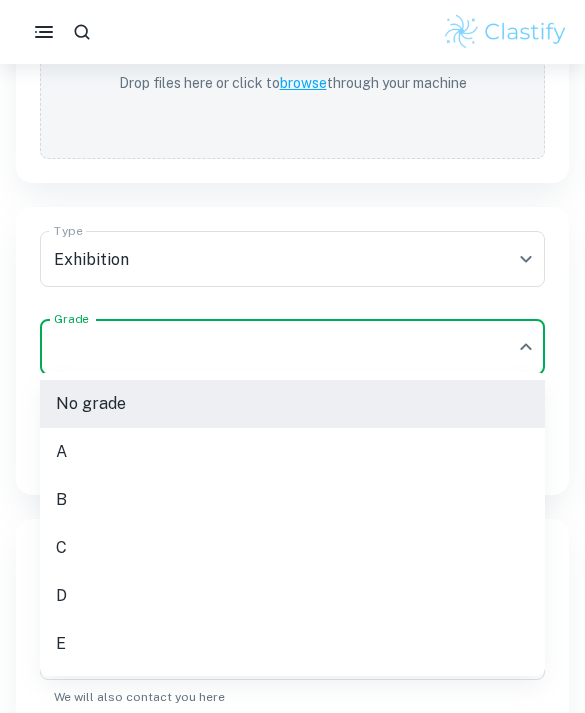click on "A" at bounding box center (292, 452) 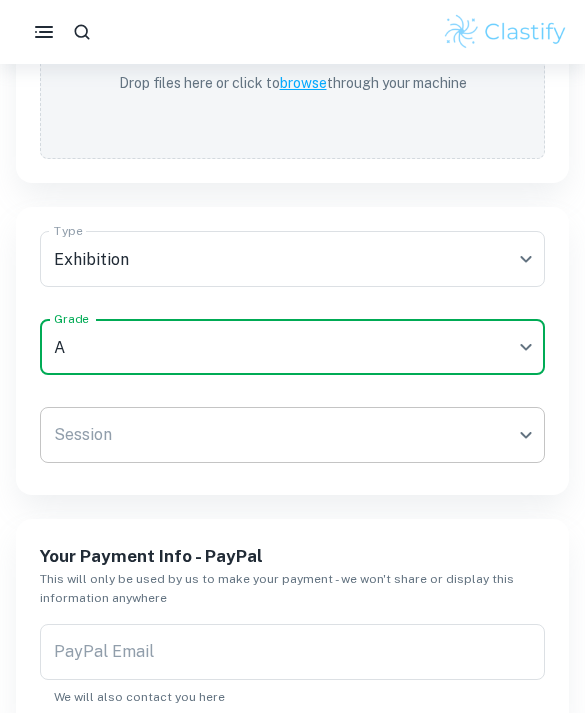 click on "We value your privacy We use cookies to enhance your browsing experience, serve personalised ads or content, and analyse our traffic. By clicking "Accept All", you consent to our use of cookies.   Cookie Policy Customise   Reject All   Accept All   Customise Consent Preferences   We use cookies to help you navigate efficiently and perform certain functions. You will find detailed information about all cookies under each consent category below. The cookies that are categorised as "Necessary" are stored on your browser as they are essential for enabling the basic functionalities of the site. ...  Show more For more information on how Google's third-party cookies operate and handle your data, see:   Google Privacy Policy Necessary Always Active Necessary cookies are required to enable the basic features of this site, such as providing secure log-in or adjusting your consent preferences. These cookies do not store any personally identifiable data. Functional Analytics Performance Advertisement Uncategorised" at bounding box center [292, -1012] 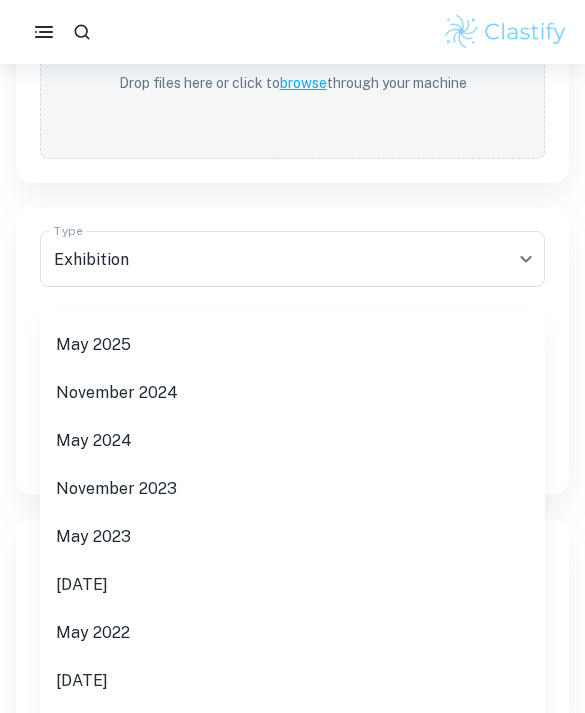 click on "May 2025" at bounding box center (292, 345) 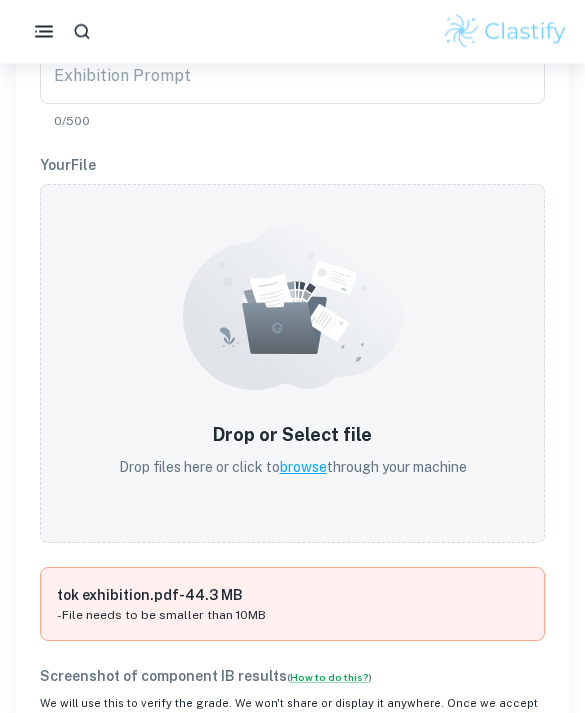 scroll, scrollTop: 595, scrollLeft: 0, axis: vertical 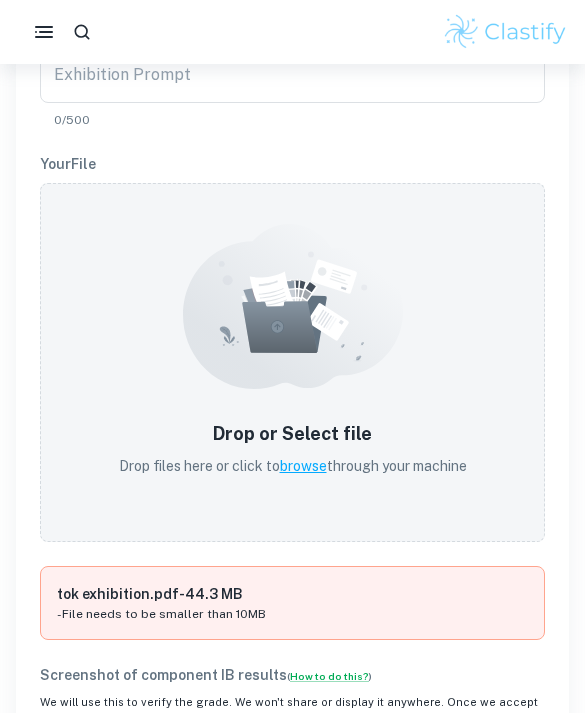 click on "tok exhibition.pdf  -  44.3 MB" at bounding box center [292, 594] 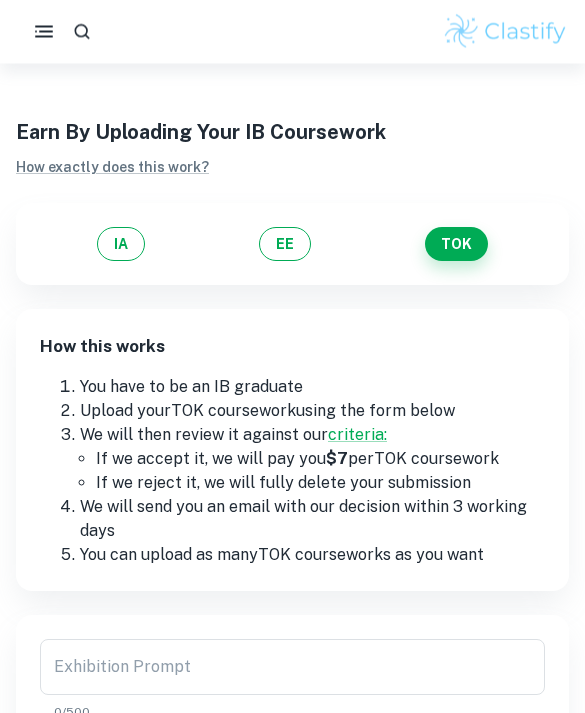 scroll, scrollTop: 0, scrollLeft: 0, axis: both 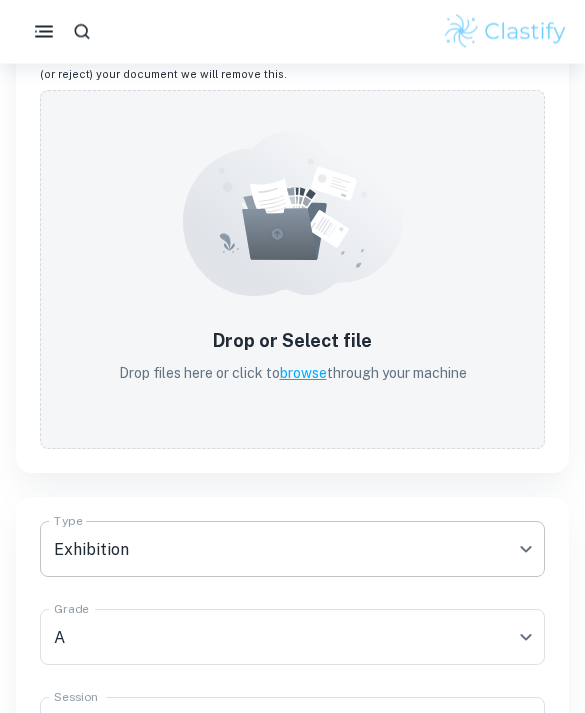 click on "We value your privacy We use cookies to enhance your browsing experience, serve personalised ads or content, and analyse our traffic. By clicking "Accept All", you consent to our use of cookies.   Cookie Policy Customise   Reject All   Accept All   Customise Consent Preferences   We use cookies to help you navigate efficiently and perform certain functions. You will find detailed information about all cookies under each consent category below. The cookies that are categorised as "Necessary" are stored on your browser as they are essential for enabling the basic functionalities of the site. ...  Show more For more information on how Google's third-party cookies operate and handle your data, see:   Google Privacy Policy Necessary Always Active Necessary cookies are required to enable the basic features of this site, such as providing secure log-in or adjusting your consent preferences. These cookies do not store any personally identifiable data. Functional Analytics Performance Advertisement Uncategorised" at bounding box center (292, -819) 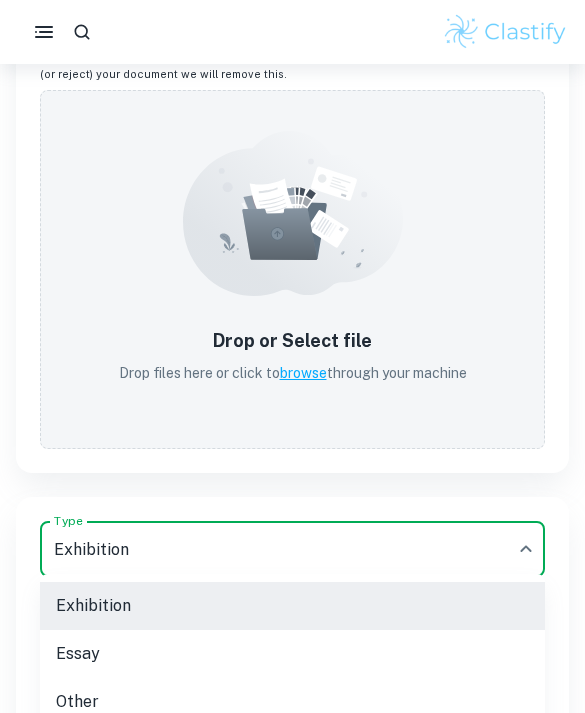 click on "Essay" at bounding box center [292, 654] 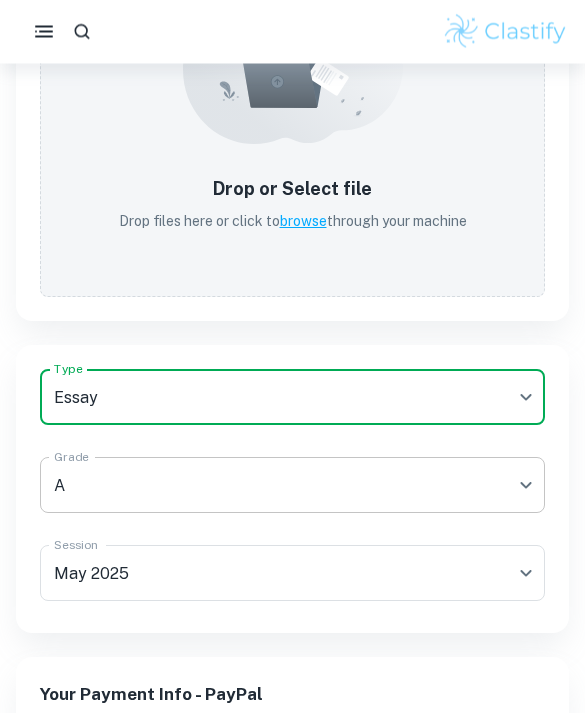 click on "We value your privacy We use cookies to enhance your browsing experience, serve personalised ads or content, and analyse our traffic. By clicking "Accept All", you consent to our use of cookies.   Cookie Policy Customise   Reject All   Accept All   Customise Consent Preferences   We use cookies to help you navigate efficiently and perform certain functions. You will find detailed information about all cookies under each consent category below. The cookies that are categorised as "Necessary" are stored on your browser as they are essential for enabling the basic functionalities of the site. ...  Show more For more information on how Google's third-party cookies operate and handle your data, see:   Google Privacy Policy Necessary Always Active Necessary cookies are required to enable the basic features of this site, such as providing secure log-in or adjusting your consent preferences. These cookies do not store any personally identifiable data. Functional Analytics Performance Advertisement Uncategorised" at bounding box center (292, -971) 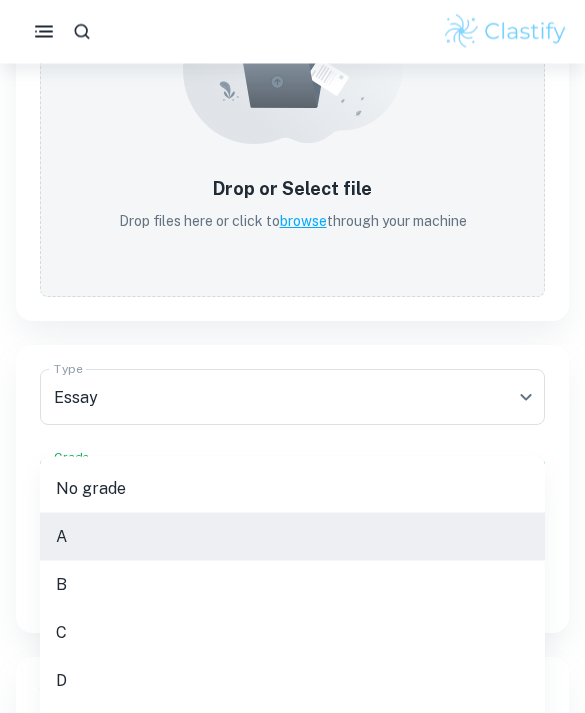 scroll, scrollTop: 1392, scrollLeft: 0, axis: vertical 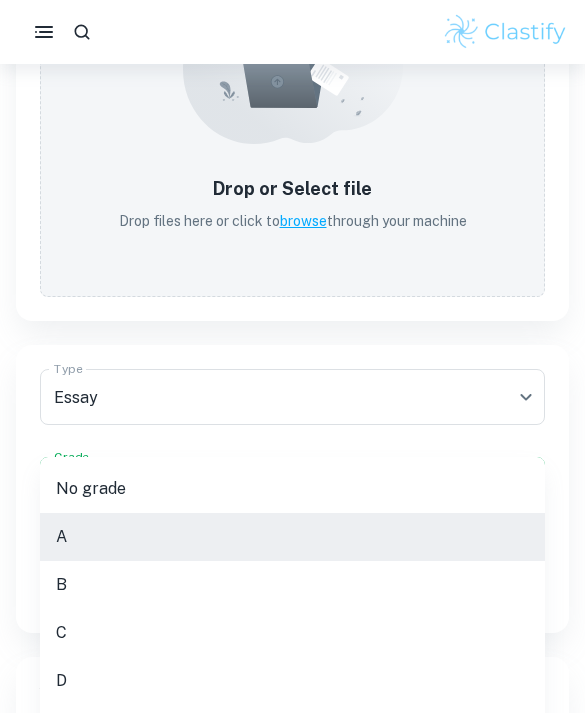 click on "D" at bounding box center (292, 681) 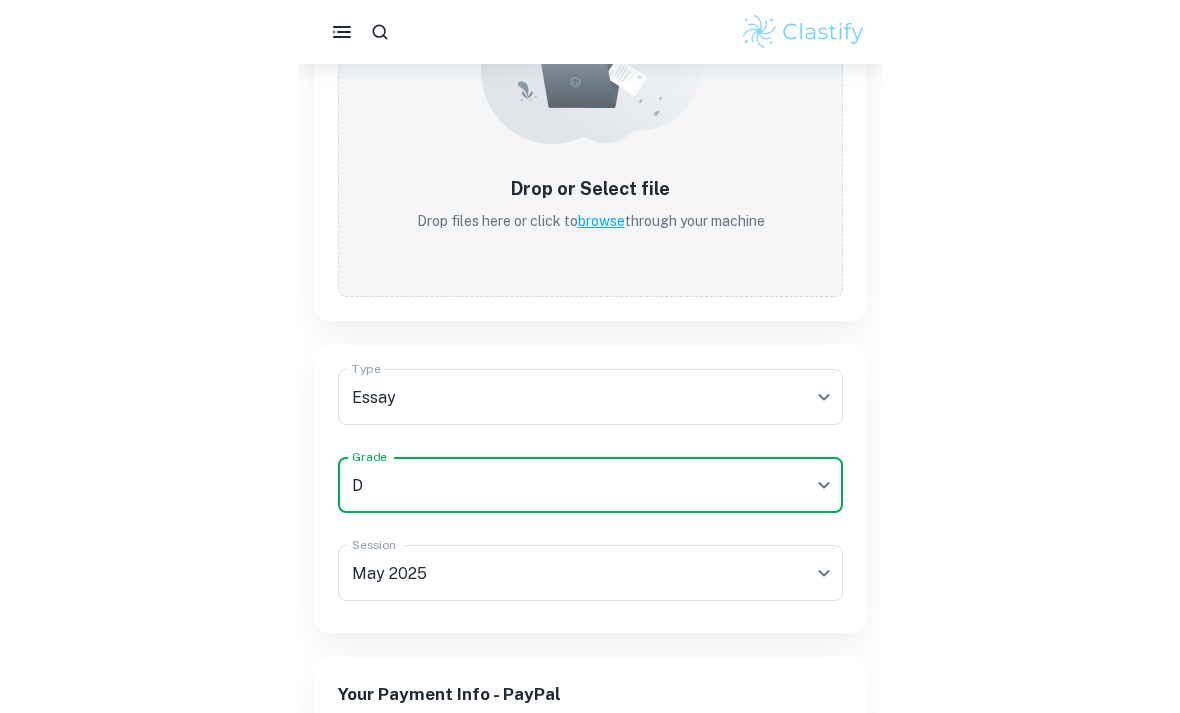 scroll, scrollTop: 1303, scrollLeft: 0, axis: vertical 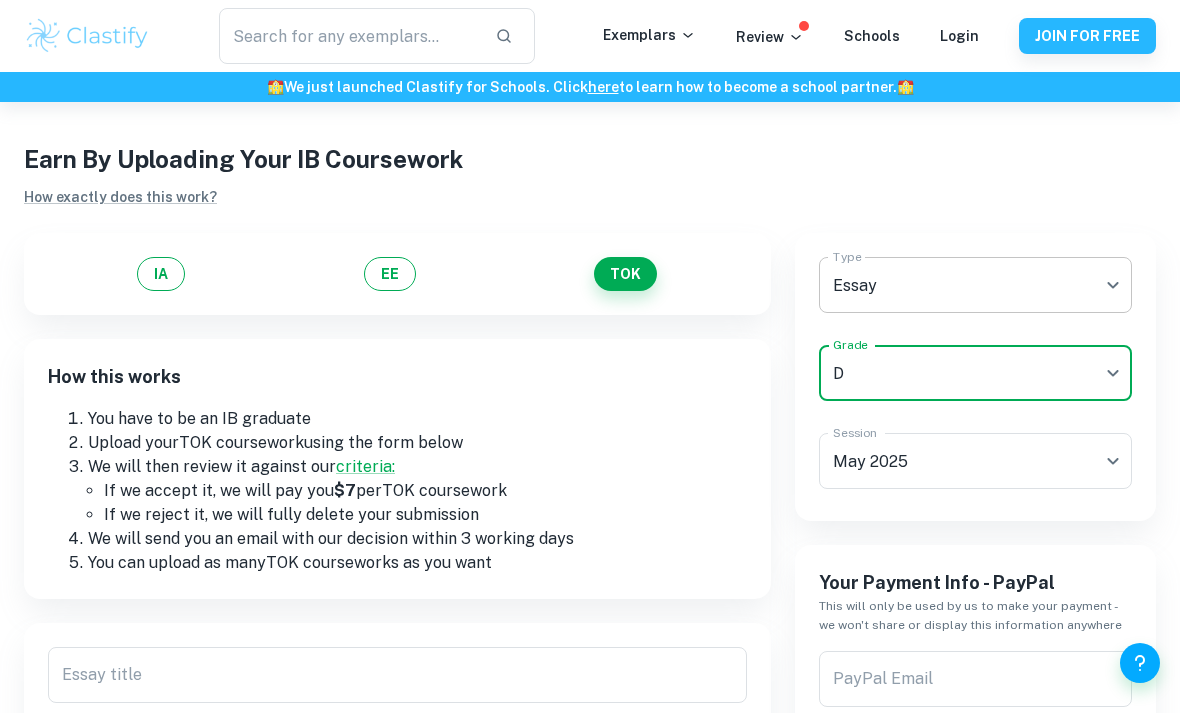 click on "We value your privacy We use cookies to enhance your browsing experience, serve personalised ads or content, and analyse our traffic. By clicking "Accept All", you consent to our use of cookies.   Cookie Policy Customise   Reject All   Accept All   Customise Consent Preferences   We use cookies to help you navigate efficiently and perform certain functions. You will find detailed information about all cookies under each consent category below. The cookies that are categorised as "Necessary" are stored on your browser as they are essential for enabling the basic functionalities of the site. ...  Show more For more information on how Google's third-party cookies operate and handle your data, see:   Google Privacy Policy Necessary Always Active Necessary cookies are required to enable the basic features of this site, such as providing secure log-in or adjusting your consent preferences. These cookies do not store any personally identifiable data. Functional Analytics Performance Advertisement Uncategorised" at bounding box center [590, 441] 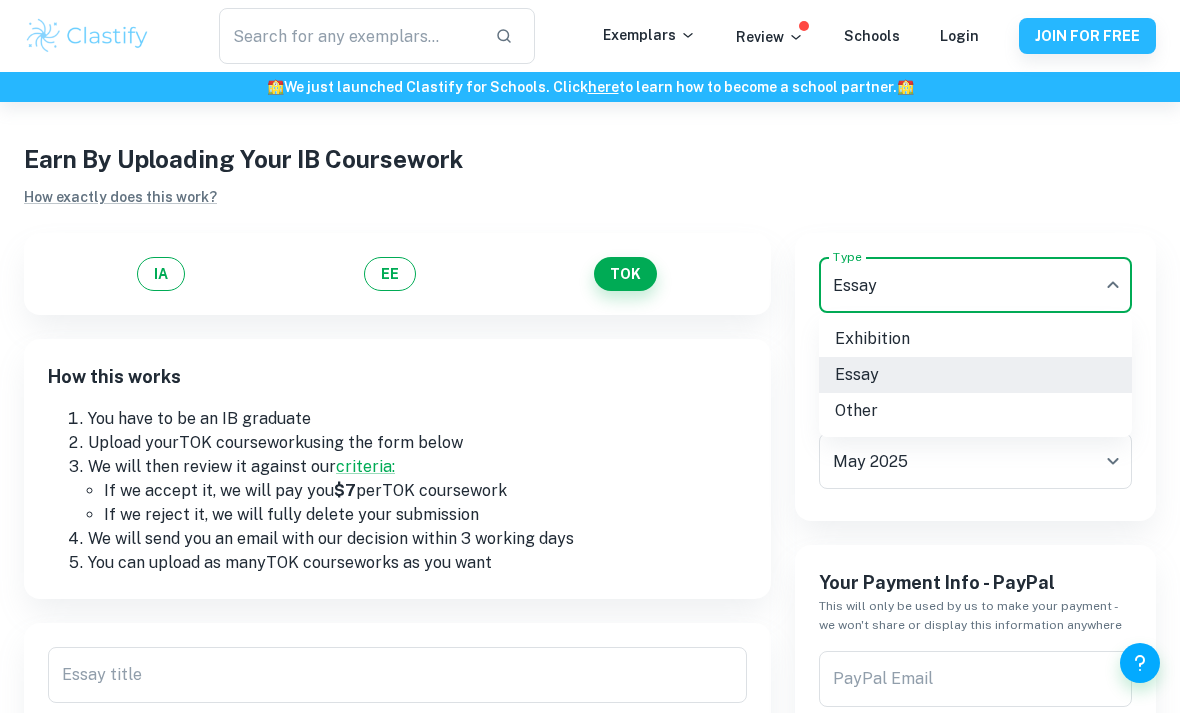 click on "Exhibition" at bounding box center [975, 339] 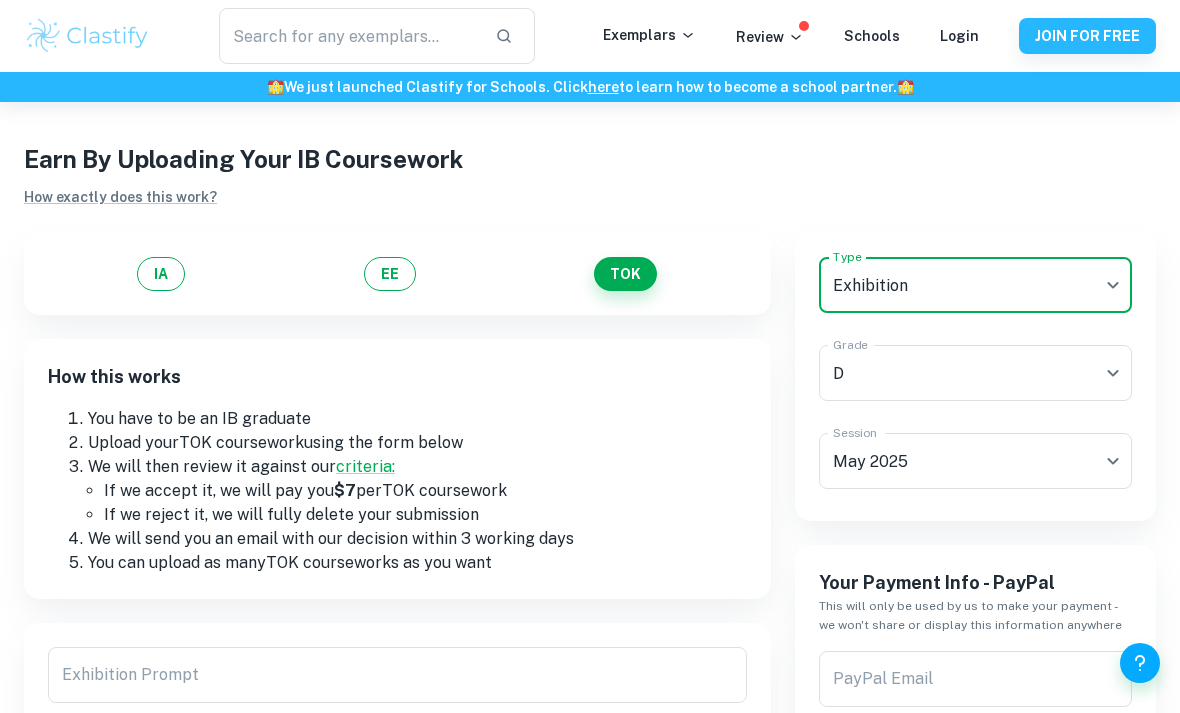 type on "Exhibition" 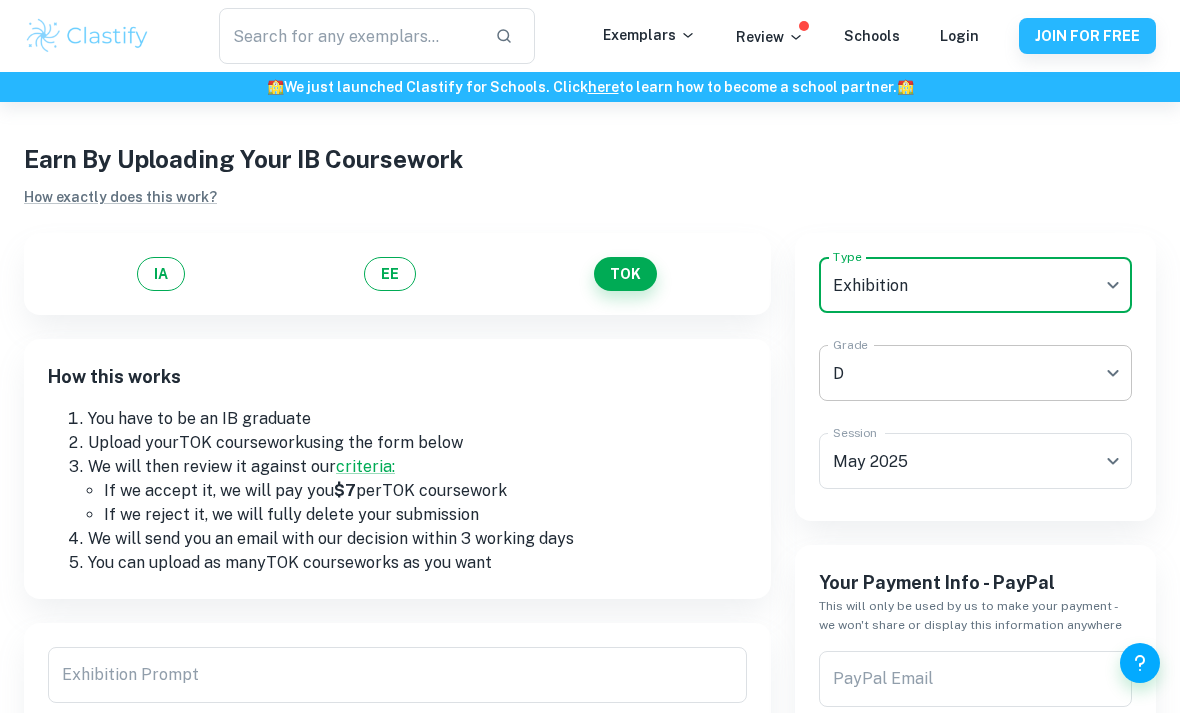 click on "We value your privacy We use cookies to enhance your browsing experience, serve personalised ads or content, and analyse our traffic. By clicking "Accept All", you consent to our use of cookies.   Cookie Policy Customise   Reject All   Accept All   Customise Consent Preferences   We use cookies to help you navigate efficiently and perform certain functions. You will find detailed information about all cookies under each consent category below. The cookies that are categorised as "Necessary" are stored on your browser as they are essential for enabling the basic functionalities of the site. ...  Show more For more information on how Google's third-party cookies operate and handle your data, see:   Google Privacy Policy Necessary Always Active Necessary cookies are required to enable the basic features of this site, such as providing secure log-in or adjusting your consent preferences. These cookies do not store any personally identifiable data. Functional Analytics Performance Advertisement Uncategorised" at bounding box center [590, 441] 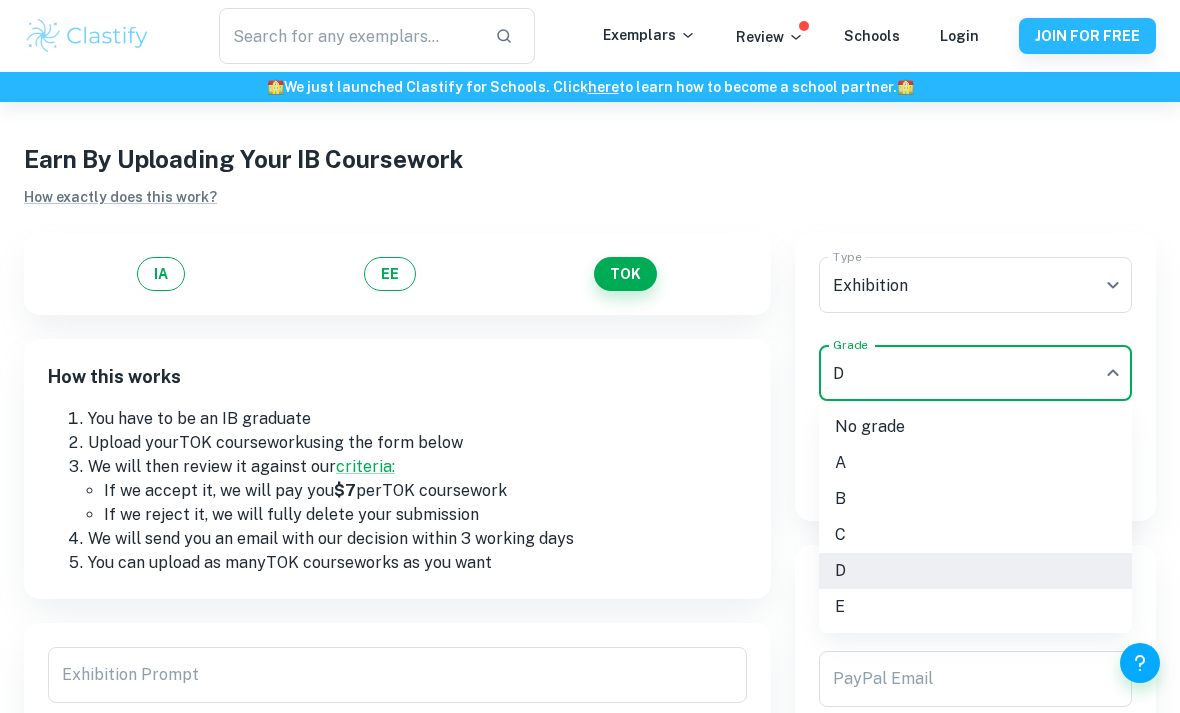 click on "A" at bounding box center (975, 463) 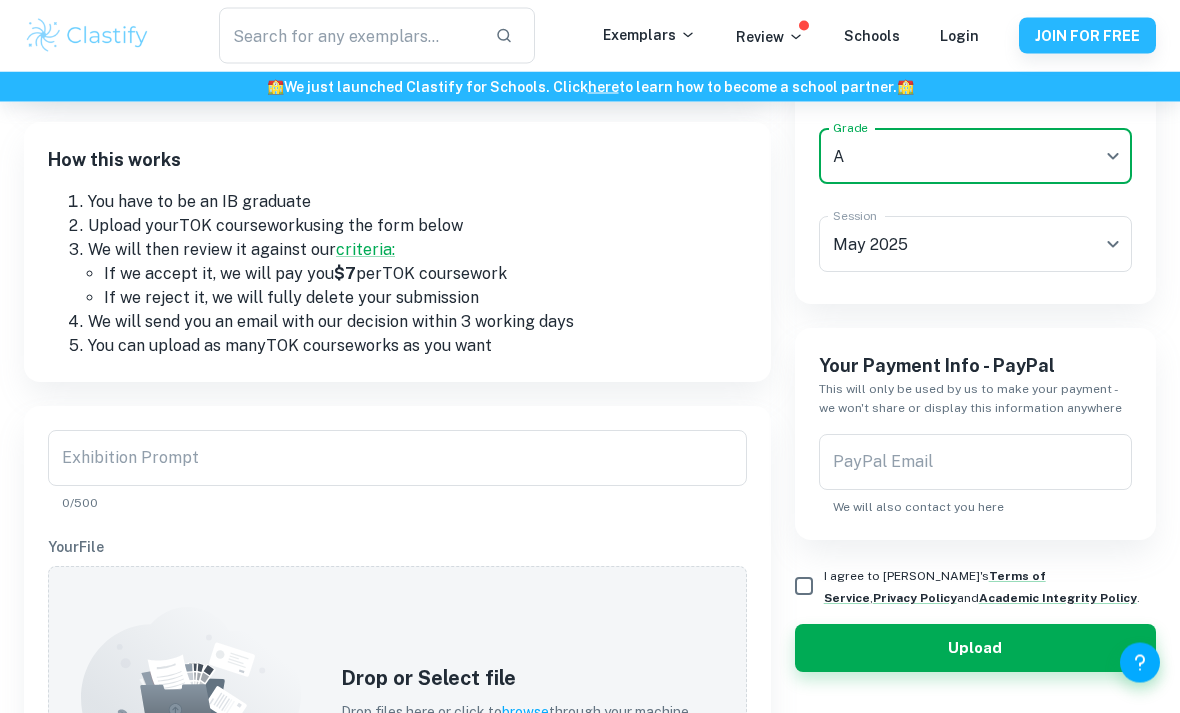 scroll, scrollTop: 234, scrollLeft: 0, axis: vertical 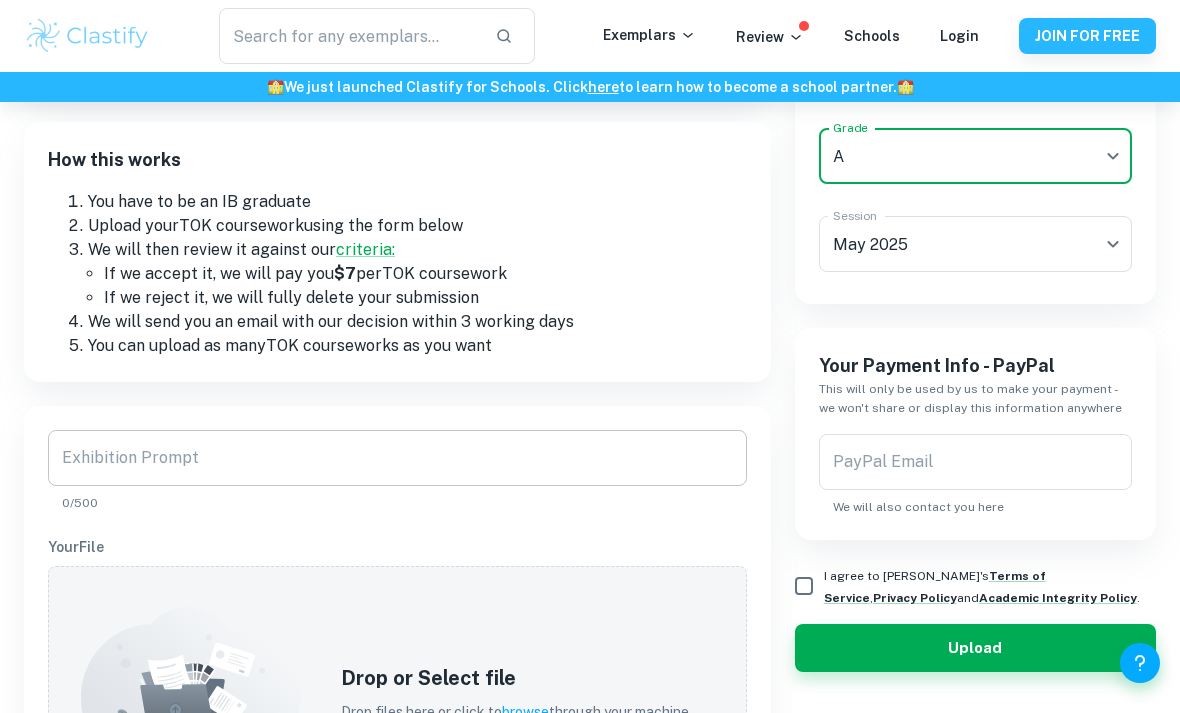 click on "Exhibition Prompt Exhibition Prompt 0/500" at bounding box center (397, 471) 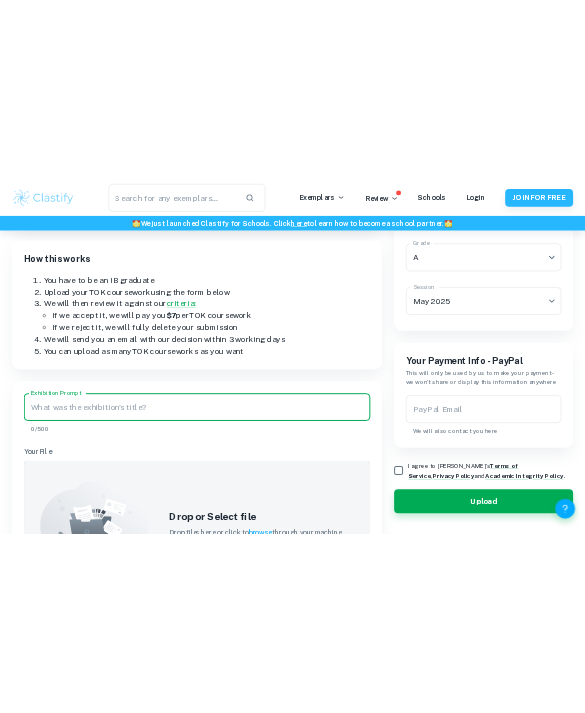 scroll, scrollTop: 0, scrollLeft: 0, axis: both 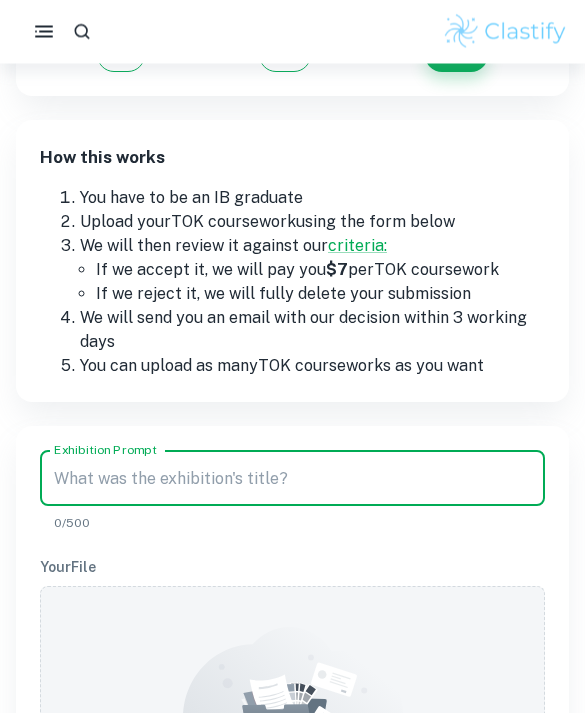 click on "Exhibition Prompt" at bounding box center (292, 479) 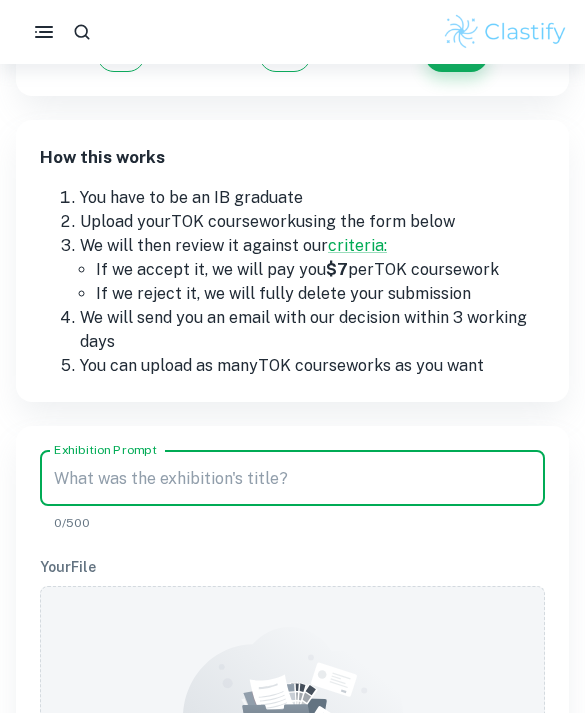 click on "Exhibition Prompt" at bounding box center (292, 478) 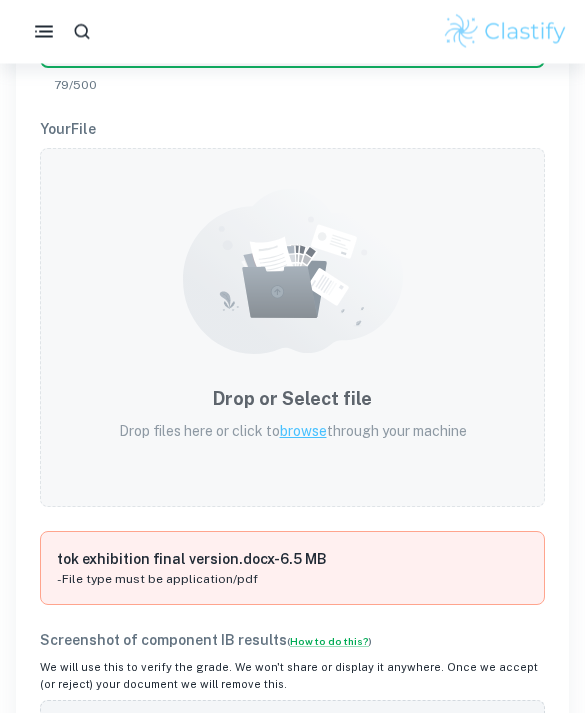 scroll, scrollTop: 630, scrollLeft: 0, axis: vertical 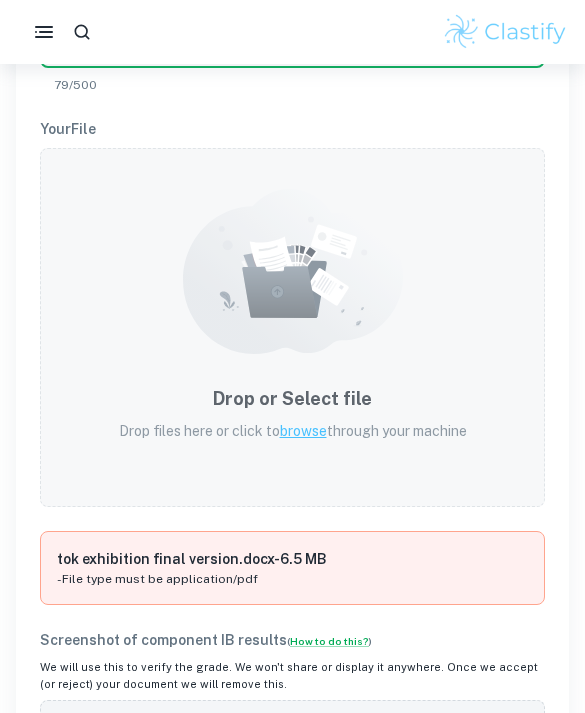 type on "How important are material tools in the production or acquisition of knowledge?" 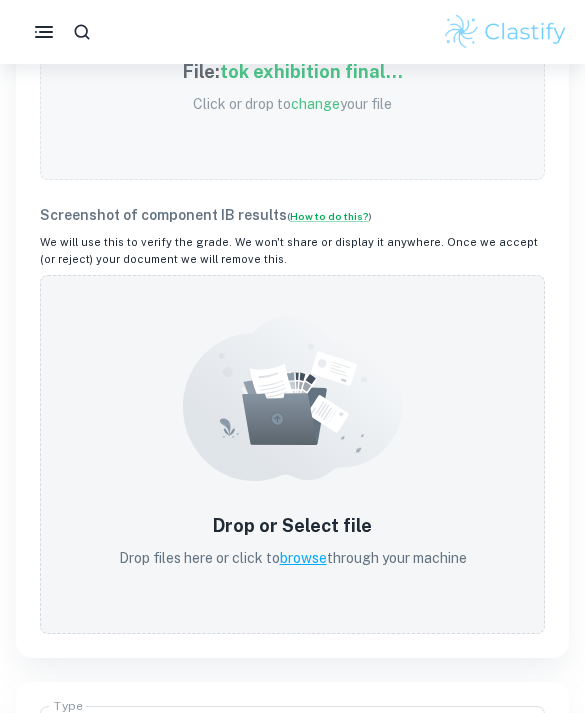 scroll, scrollTop: 786, scrollLeft: 0, axis: vertical 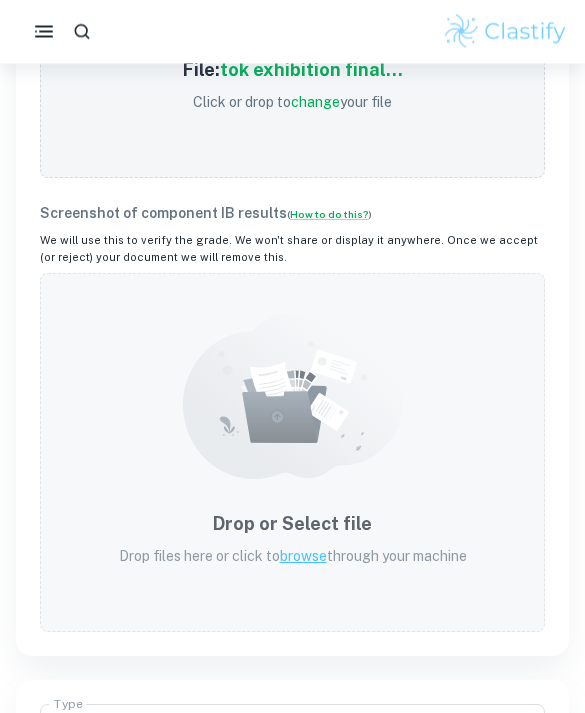 click on "browse" at bounding box center (303, 557) 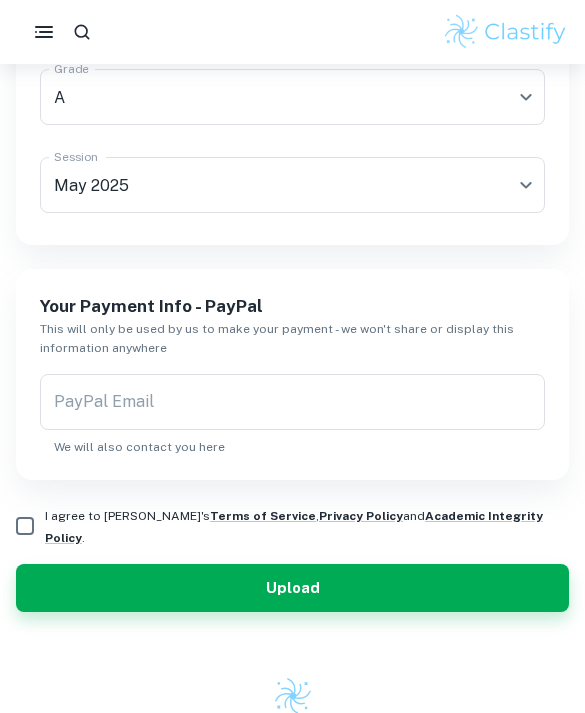 scroll, scrollTop: 1343, scrollLeft: 0, axis: vertical 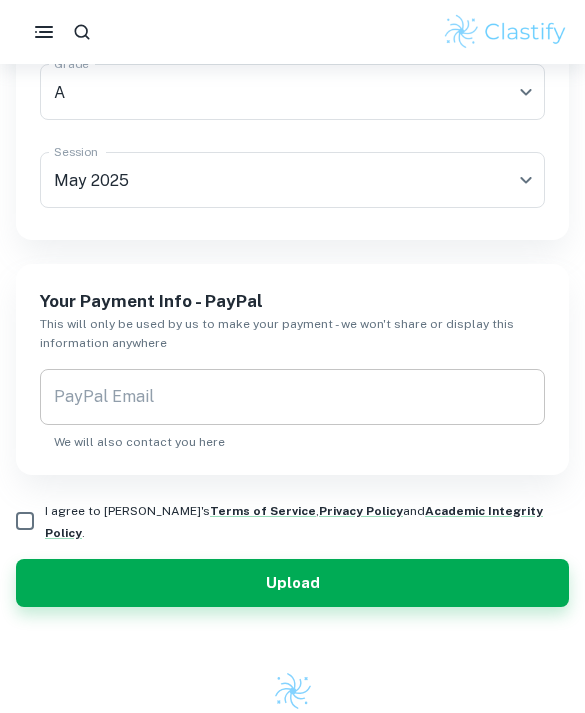 click on "PayPal Email PayPal Email We will also contact you here" at bounding box center (292, 410) 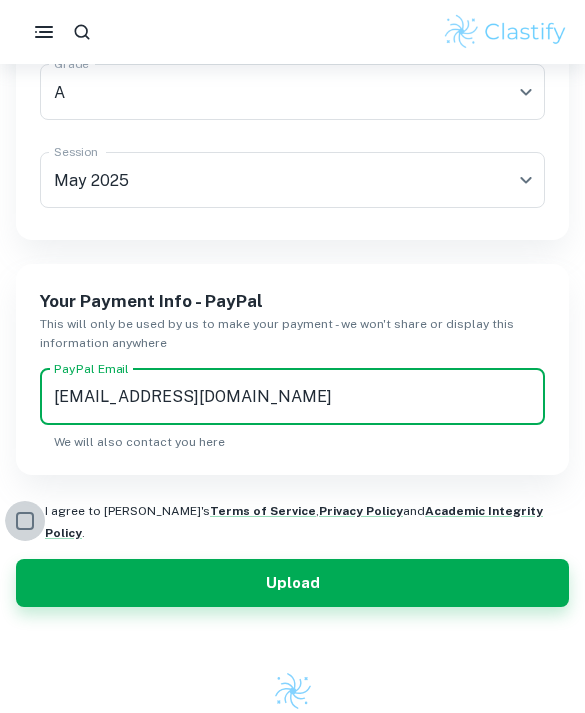 type on "[EMAIL_ADDRESS][DOMAIN_NAME]" 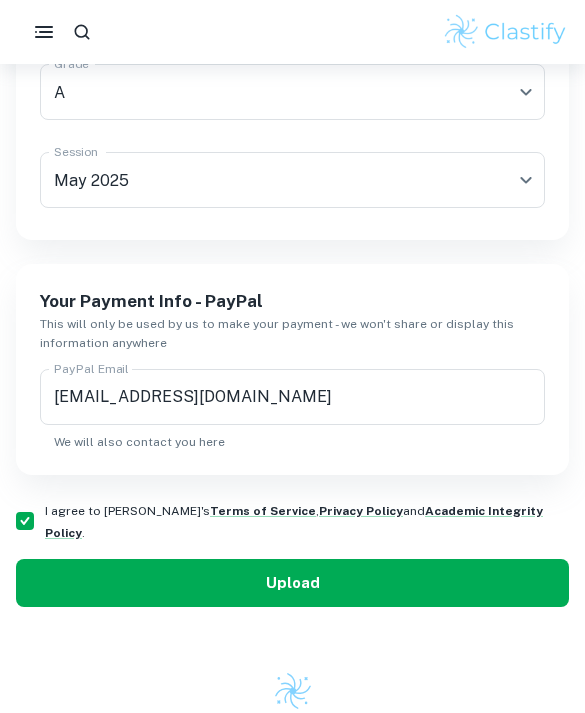 click on "Upload" at bounding box center [292, 583] 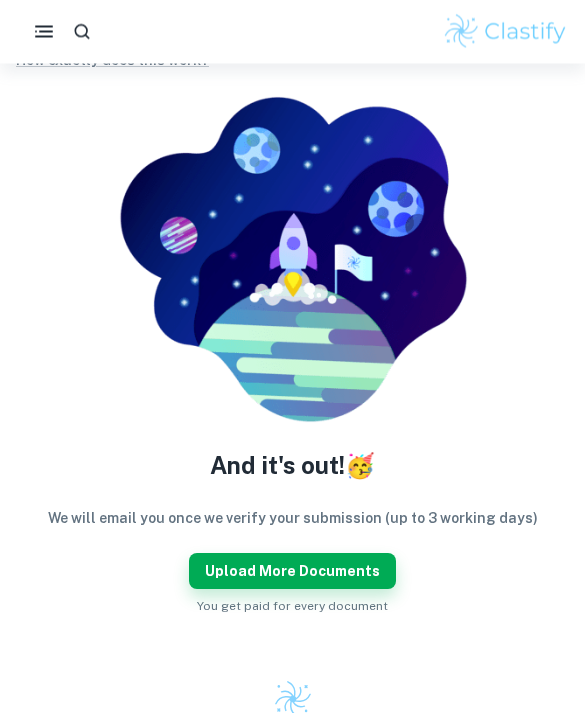 scroll, scrollTop: 110, scrollLeft: 0, axis: vertical 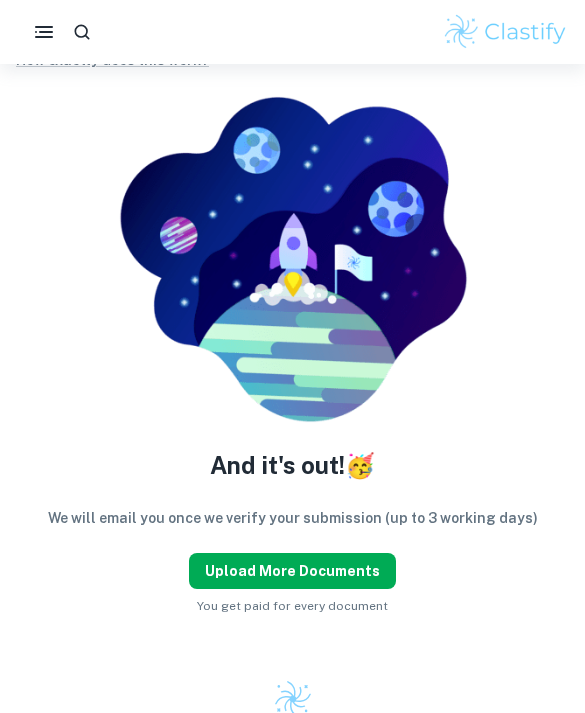 click on "Upload more documents" at bounding box center (292, 571) 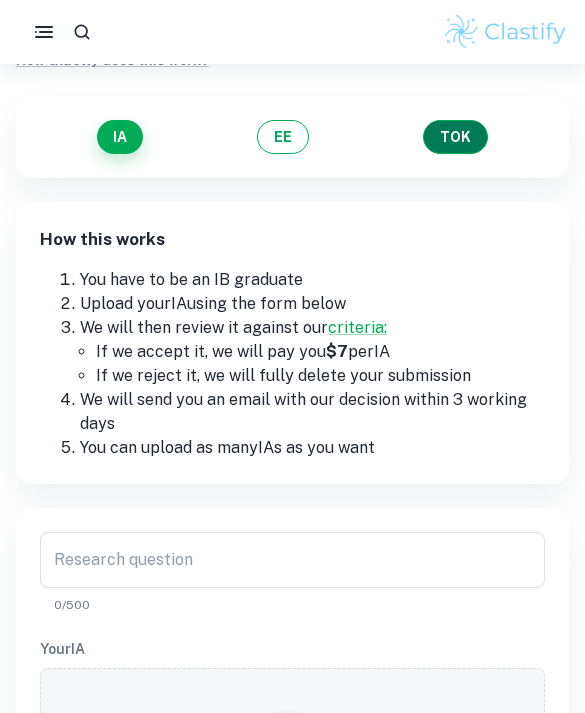click on "TOK" at bounding box center [455, 137] 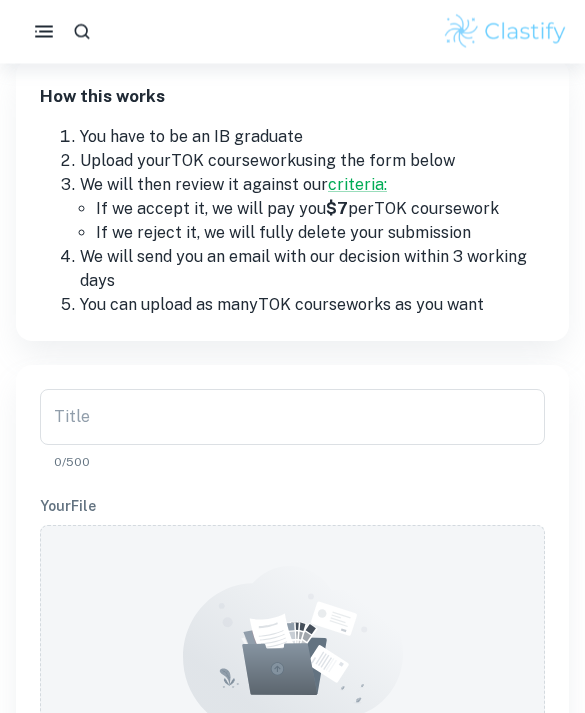 scroll, scrollTop: 253, scrollLeft: 0, axis: vertical 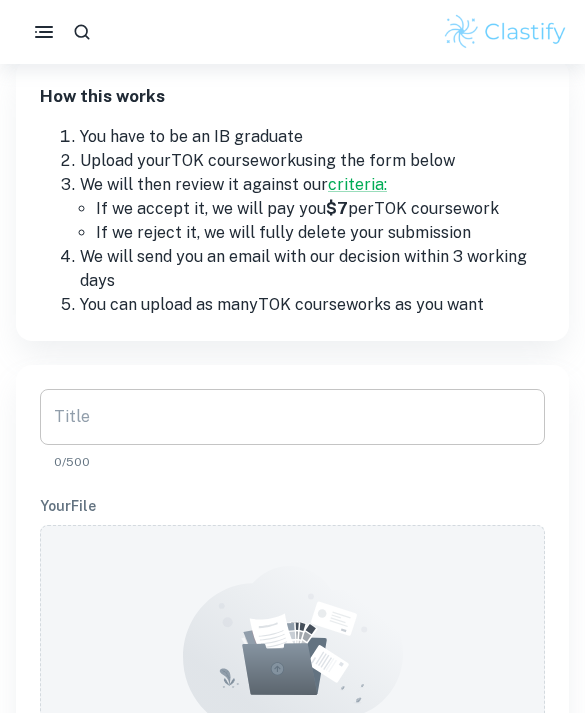 click on "Title Title 0/500" at bounding box center (292, 430) 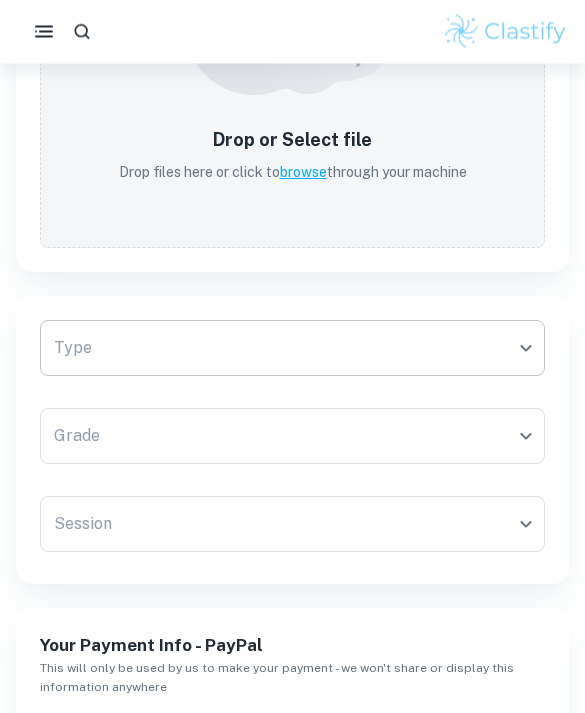 click on "We value your privacy We use cookies to enhance your browsing experience, serve personalised ads or content, and analyse our traffic. By clicking "Accept All", you consent to our use of cookies.   Cookie Policy Customise   Reject All   Accept All   Customise Consent Preferences   We use cookies to help you navigate efficiently and perform certain functions. You will find detailed information about all cookies under each consent category below. The cookies that are categorised as "Necessary" are stored on your browser as they are essential for enabling the basic functionalities of the site. ...  Show more For more information on how Google's third-party cookies operate and handle your data, see:   Google Privacy Policy Necessary Always Active Necessary cookies are required to enable the basic features of this site, such as providing secure log-in or adjusting your consent preferences. These cookies do not store any personally identifiable data. Functional Analytics Performance Advertisement Uncategorised" at bounding box center [292, -922] 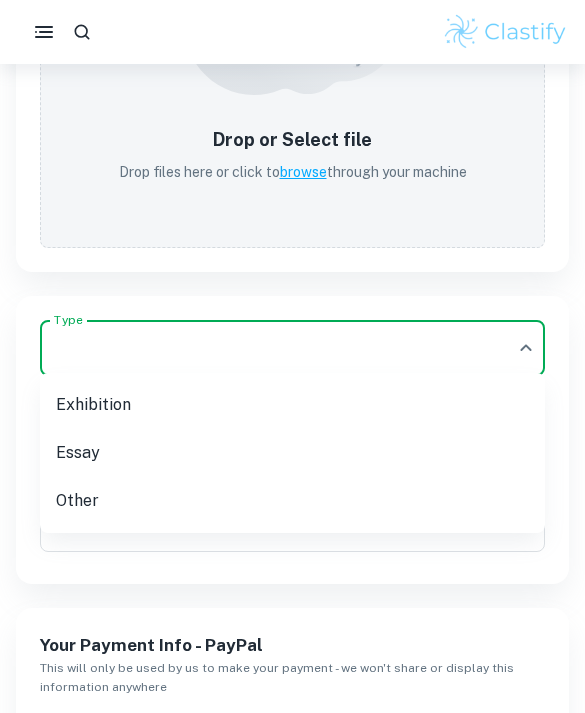 click on "Essay" at bounding box center (292, 453) 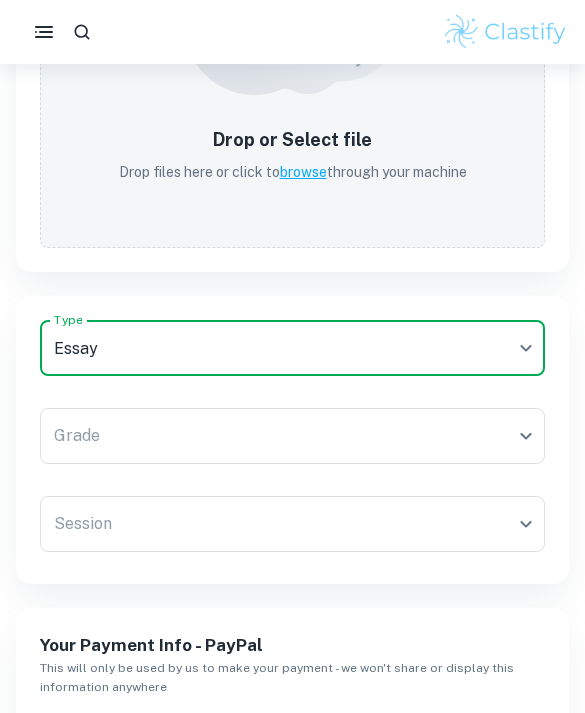type on "Essay" 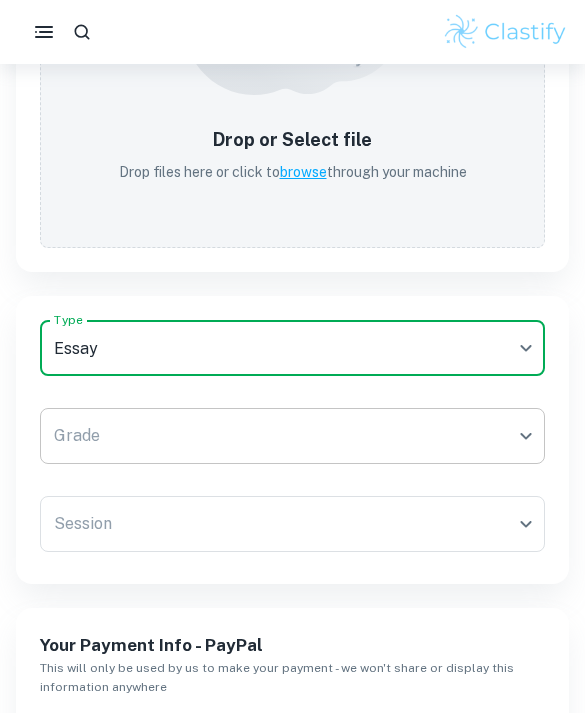 click on "We value your privacy We use cookies to enhance your browsing experience, serve personalised ads or content, and analyse our traffic. By clicking "Accept All", you consent to our use of cookies.   Cookie Policy Customise   Reject All   Accept All   Customise Consent Preferences   We use cookies to help you navigate efficiently and perform certain functions. You will find detailed information about all cookies under each consent category below. The cookies that are categorised as "Necessary" are stored on your browser as they are essential for enabling the basic functionalities of the site. ...  Show more For more information on how Google's third-party cookies operate and handle your data, see:   Google Privacy Policy Necessary Always Active Necessary cookies are required to enable the basic features of this site, such as providing secure log-in or adjusting your consent preferences. These cookies do not store any personally identifiable data. Functional Analytics Performance Advertisement Uncategorised" at bounding box center [292, -923] 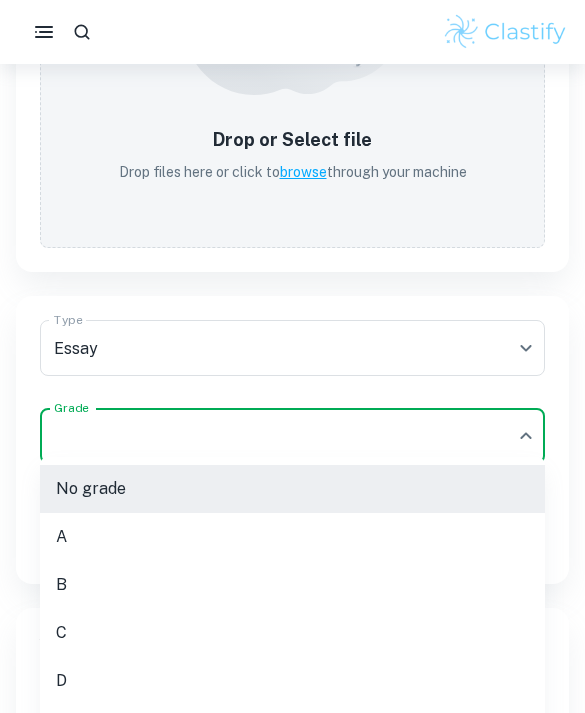 click on "D" at bounding box center [292, 681] 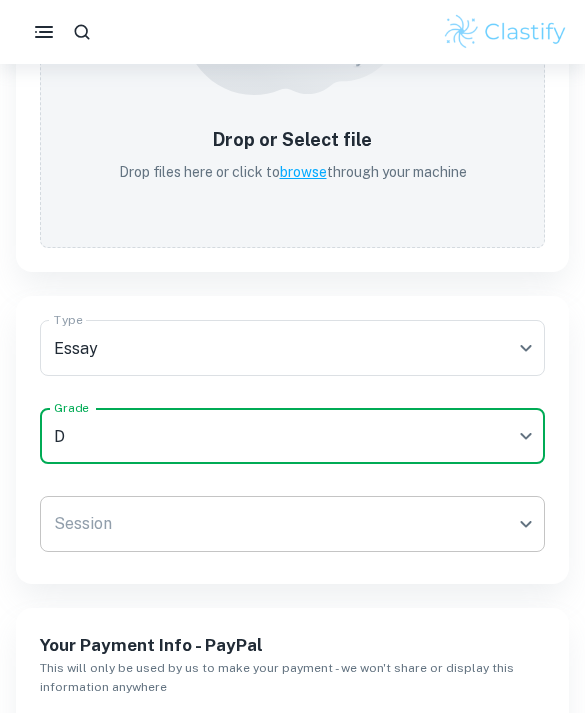 click on "We value your privacy We use cookies to enhance your browsing experience, serve personalised ads or content, and analyse our traffic. By clicking "Accept All", you consent to our use of cookies.   Cookie Policy Customise   Reject All   Accept All   Customise Consent Preferences   We use cookies to help you navigate efficiently and perform certain functions. You will find detailed information about all cookies under each consent category below. The cookies that are categorised as "Necessary" are stored on your browser as they are essential for enabling the basic functionalities of the site. ...  Show more For more information on how Google's third-party cookies operate and handle your data, see:   Google Privacy Policy Necessary Always Active Necessary cookies are required to enable the basic features of this site, such as providing secure log-in or adjusting your consent preferences. These cookies do not store any personally identifiable data. Functional Analytics Performance Advertisement Uncategorised" at bounding box center (292, -923) 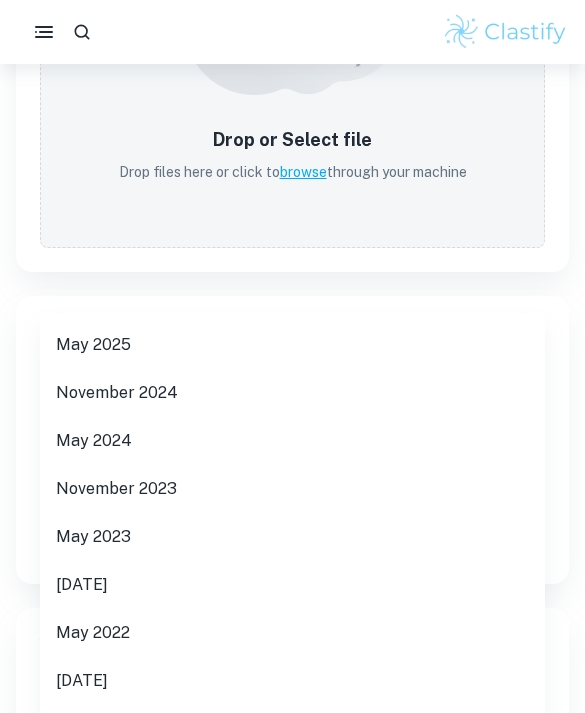 click on "May 2025" at bounding box center [292, 345] 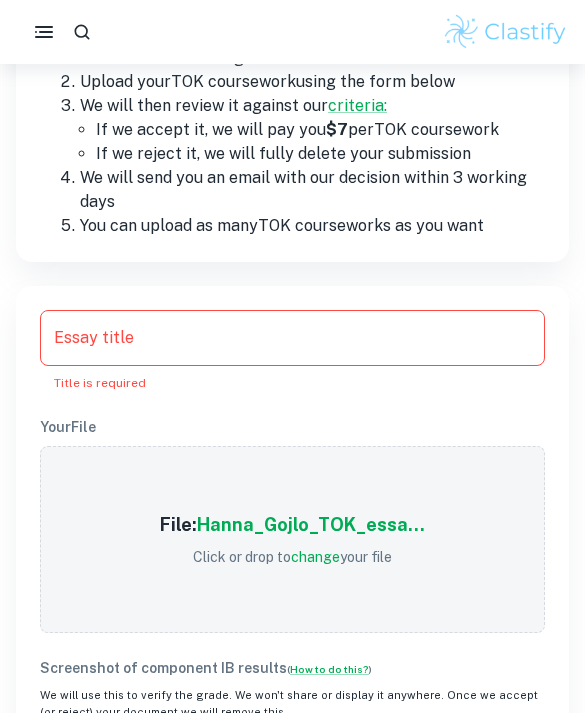 scroll, scrollTop: 313, scrollLeft: 0, axis: vertical 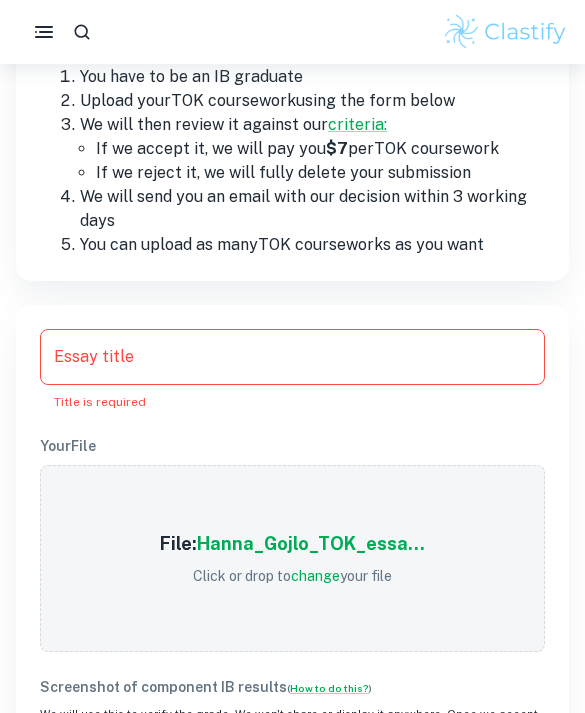 click on "Essay title Essay title Title is required" at bounding box center (292, 370) 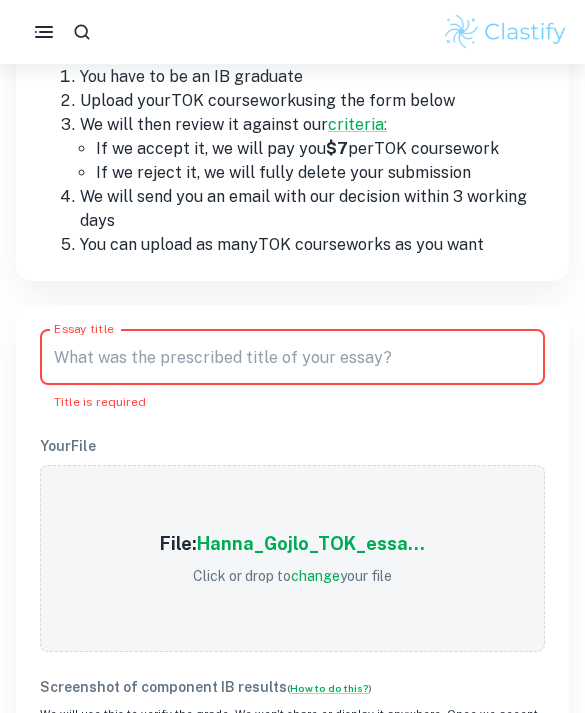 click on "Essay title" at bounding box center [292, 357] 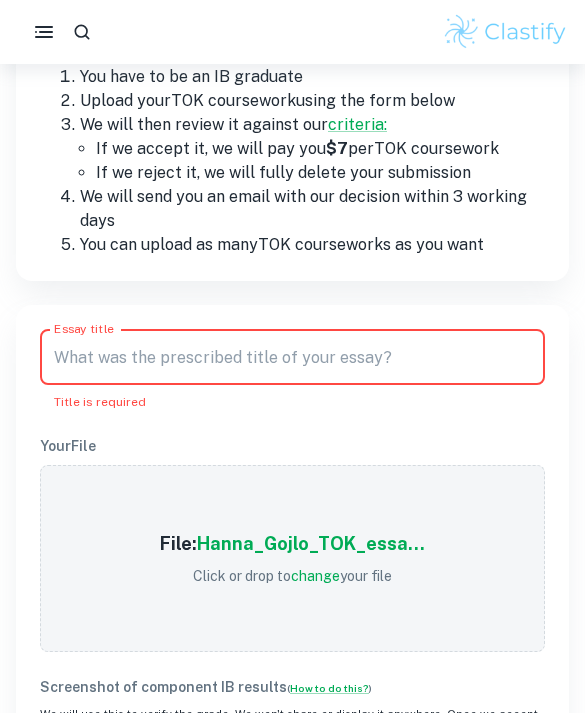 paste on "To what extent do you agree with the claim “all models are wrong, but some are useful” (Attributed to [PERSON_NAME])? Discuss with reference to mathematics and one other are of knowledge" 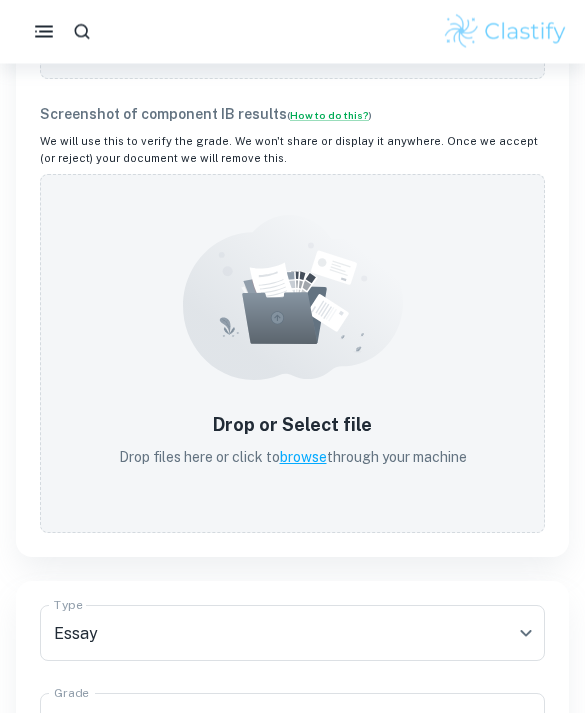 scroll, scrollTop: 938, scrollLeft: 0, axis: vertical 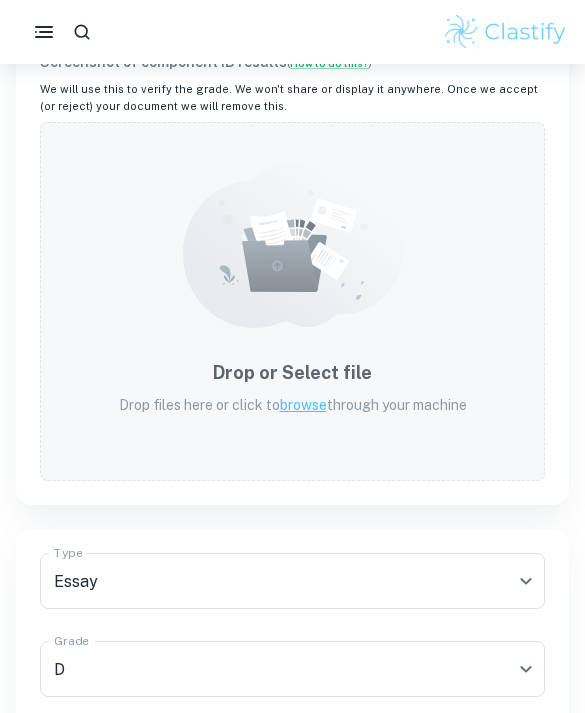 type on "To what extent do you agree with the claim “all models are wrong, but some are useful” (Attributed to [PERSON_NAME])? Discuss with reference to mathematics and one other are of knowledge" 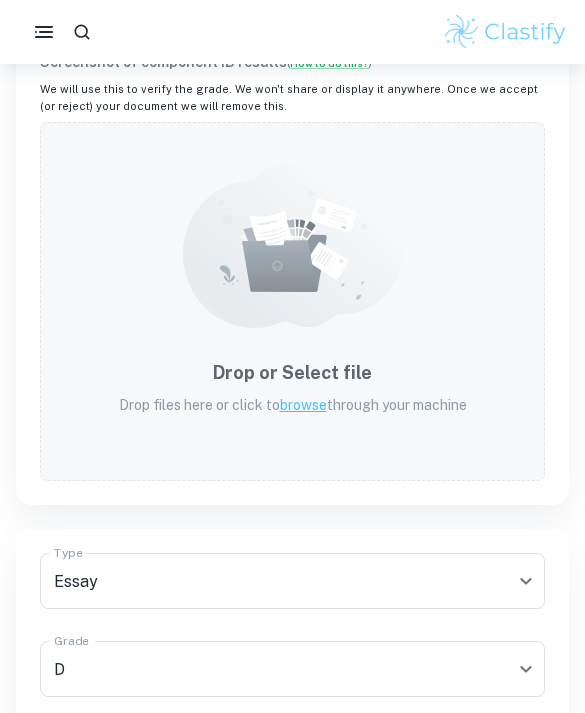 click on "browse" at bounding box center (303, 405) 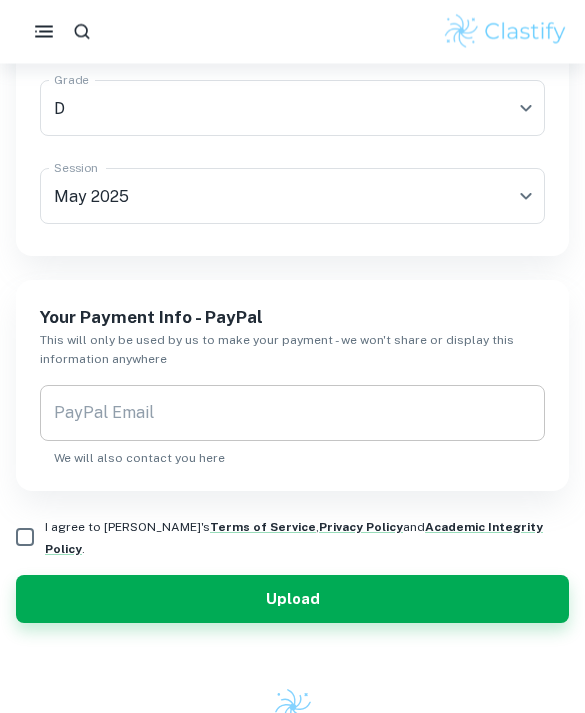 click on "PayPal Email PayPal Email We will also contact you here" at bounding box center (292, 427) 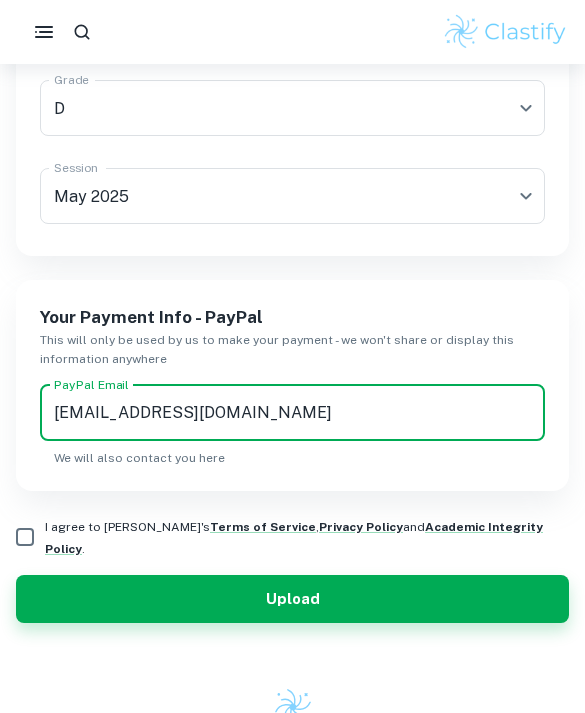 type on "[EMAIL_ADDRESS][DOMAIN_NAME]" 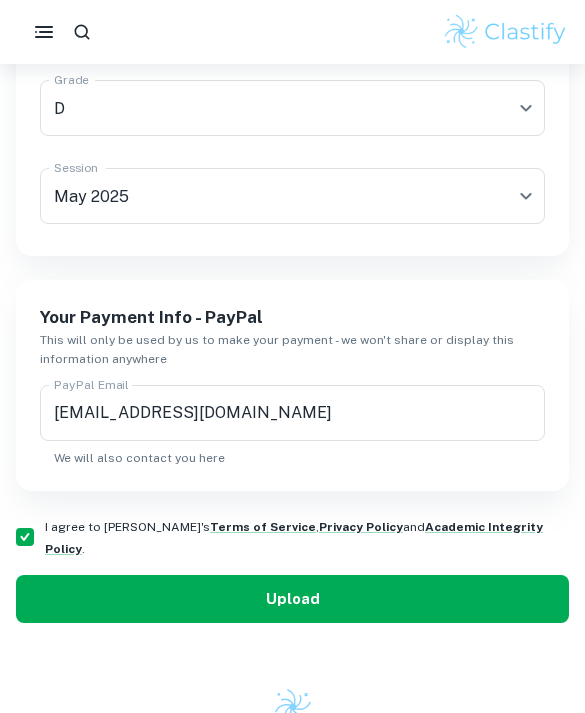click on "Upload" at bounding box center (292, 599) 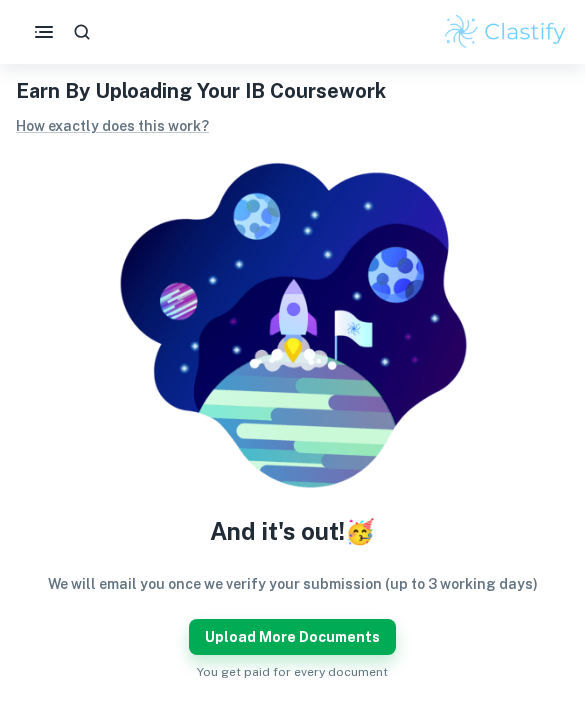 scroll, scrollTop: 48, scrollLeft: 0, axis: vertical 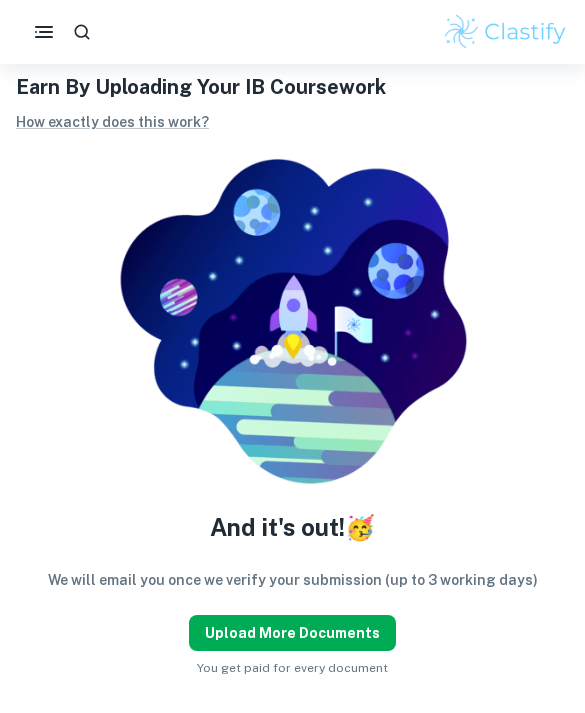 click on "Upload more documents" at bounding box center (292, 633) 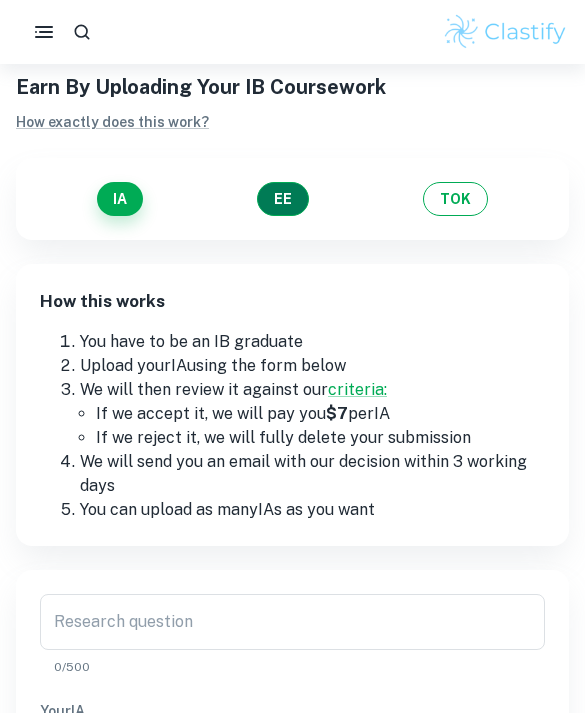 click on "EE" at bounding box center (283, 199) 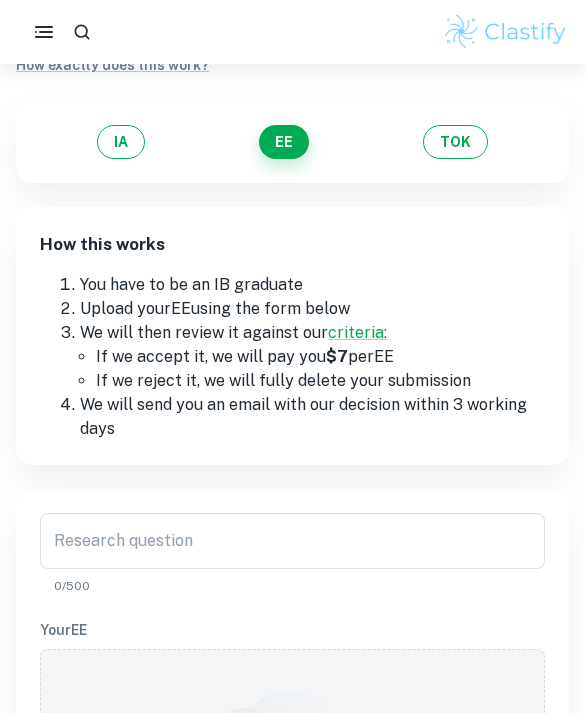 scroll, scrollTop: 126, scrollLeft: 0, axis: vertical 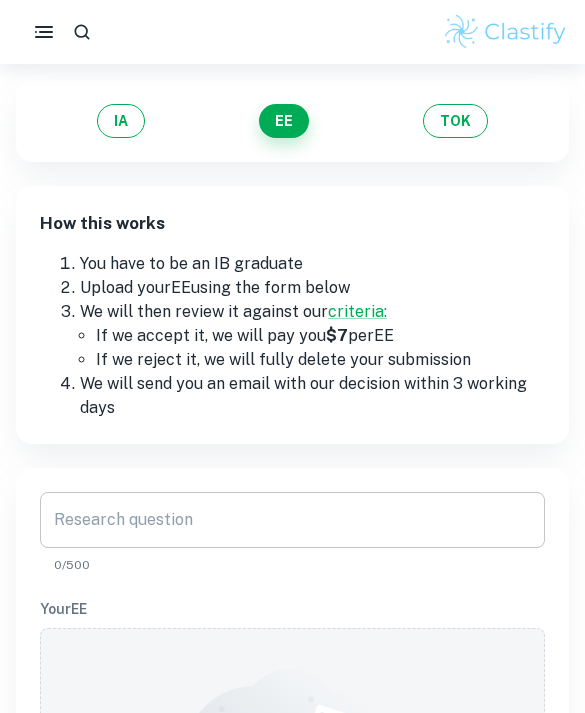 click on "Research question" at bounding box center [292, 520] 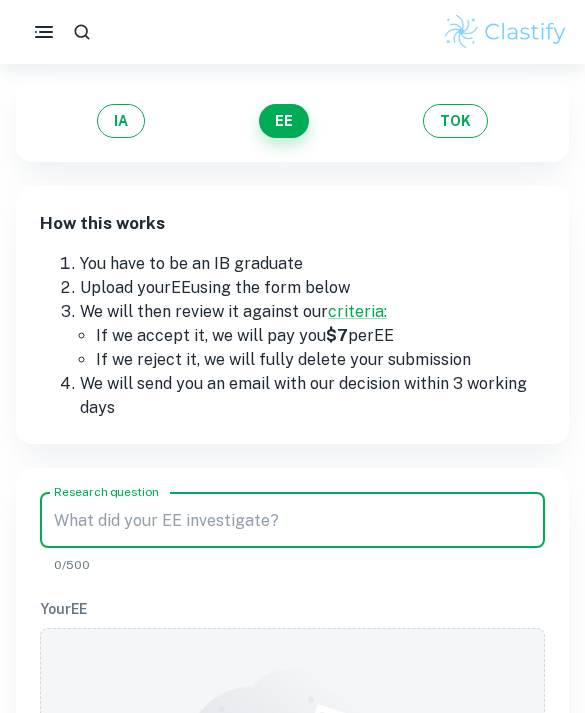 click on "Research question" at bounding box center (292, 520) 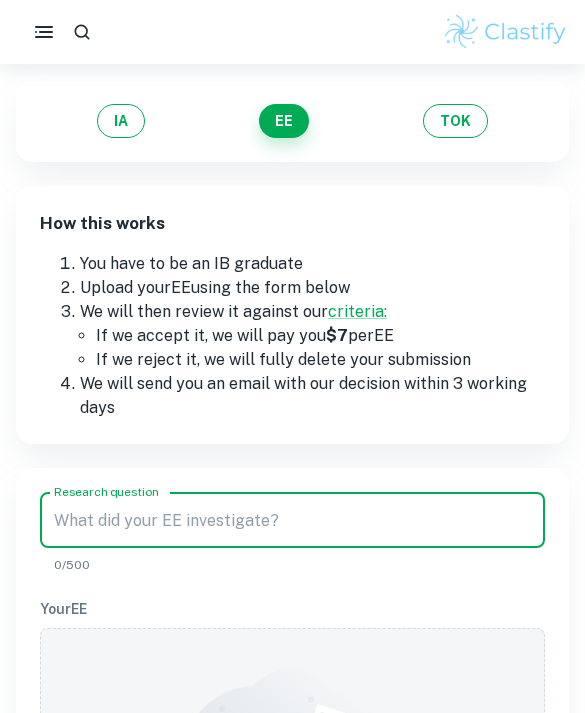 paste on "To what extent does the principle of individualism help one in achieving the American Dream? An analysis of [PERSON_NAME] movie “Big Fish”." 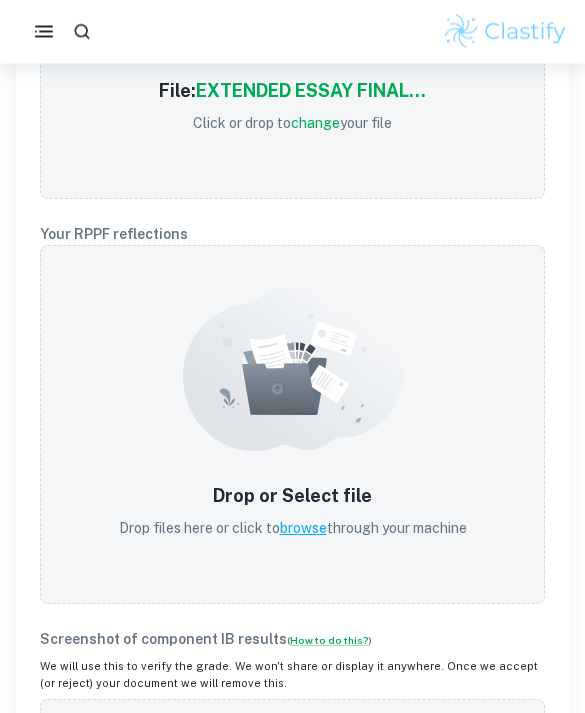 scroll, scrollTop: 779, scrollLeft: 0, axis: vertical 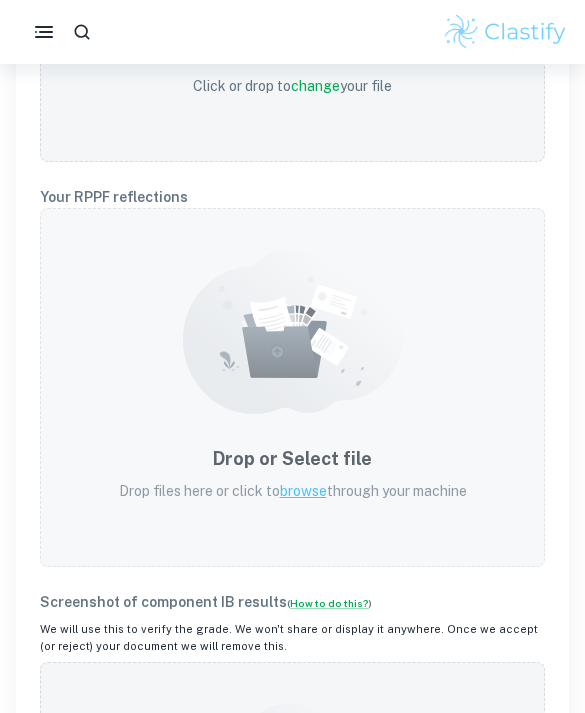 type on "To what extent does the principle of individualism help one in achieving the American Dream? An analysis of [PERSON_NAME] movie “Big Fish”." 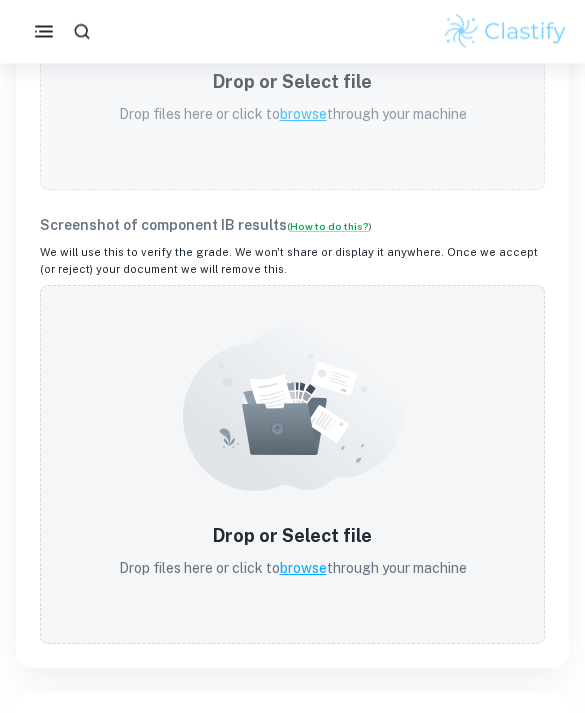 scroll, scrollTop: 1156, scrollLeft: 0, axis: vertical 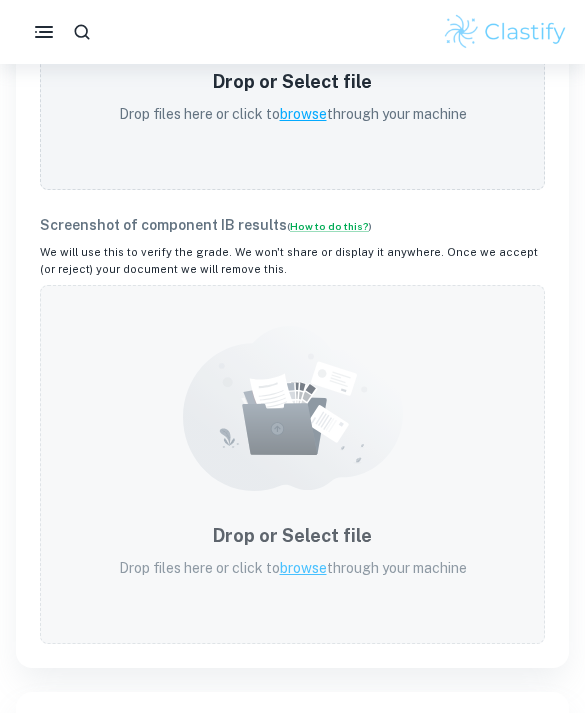 click on "Drop or Select file Drop files here or click to  browse  through your machine" at bounding box center [293, 550] 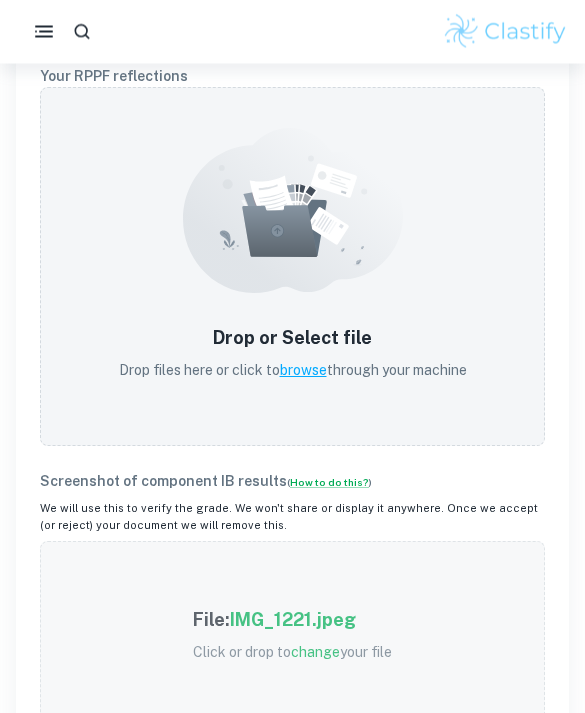 scroll, scrollTop: 900, scrollLeft: 0, axis: vertical 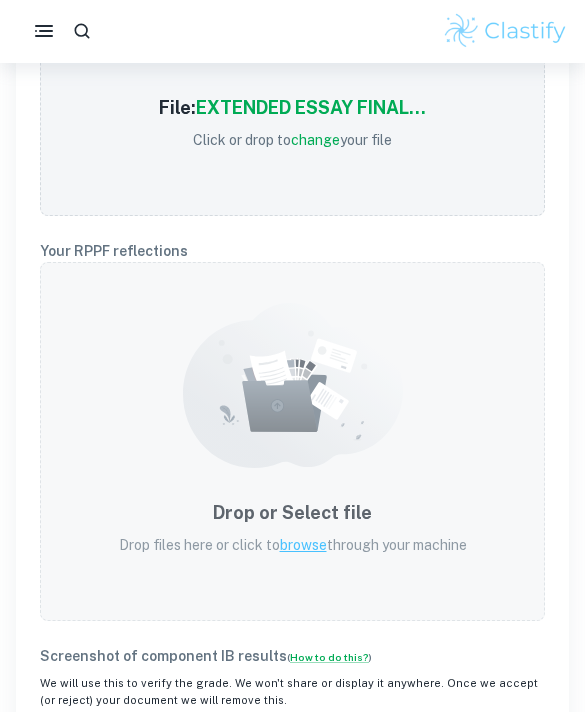 click on "browse" at bounding box center [303, 546] 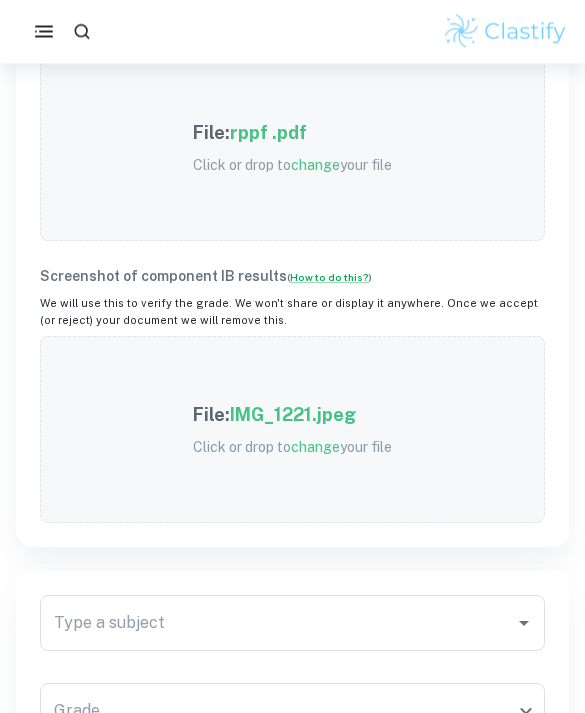 scroll, scrollTop: 933, scrollLeft: 0, axis: vertical 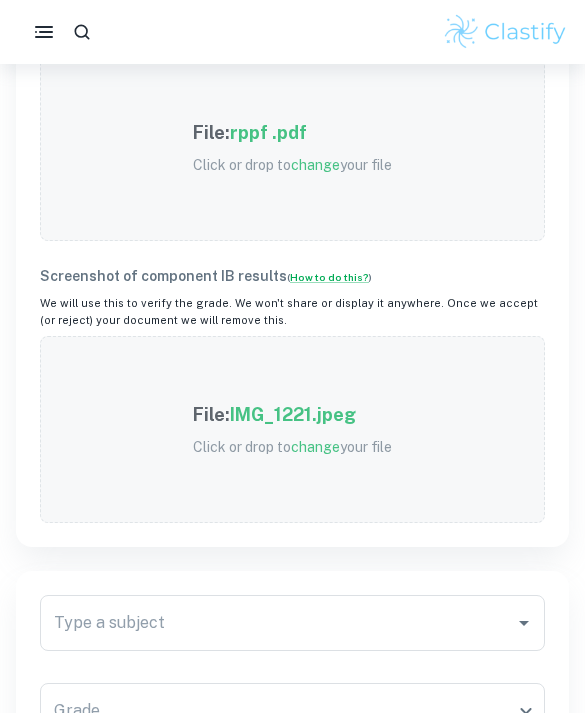 click on "change" at bounding box center [315, 447] 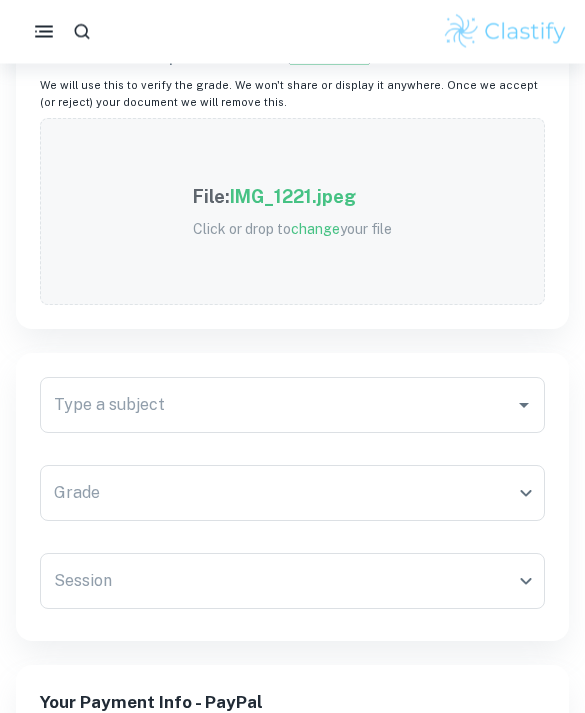 scroll, scrollTop: 1151, scrollLeft: 0, axis: vertical 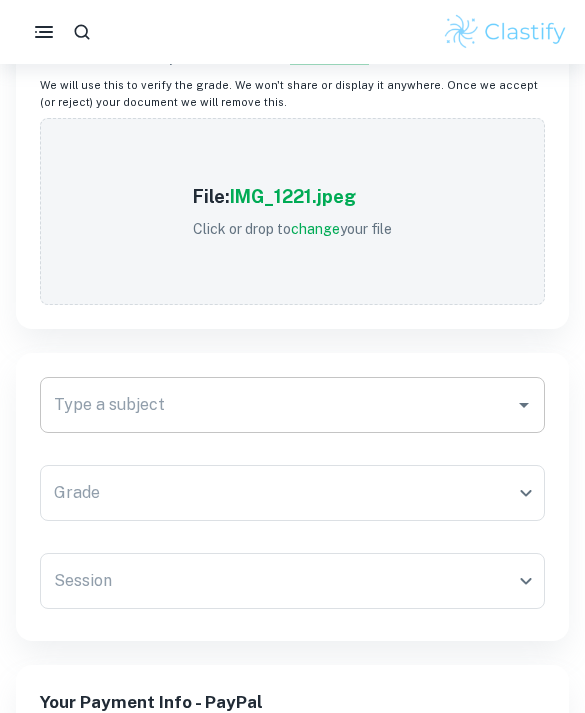 click on "Type a subject Type a subject" at bounding box center [292, 405] 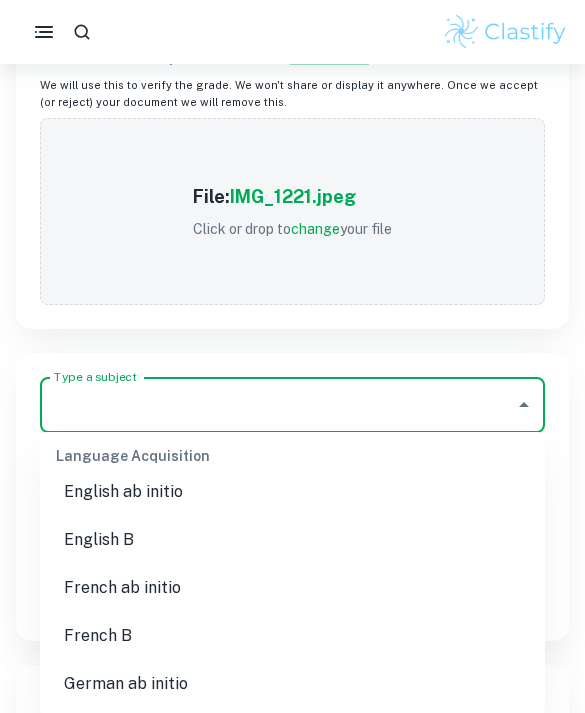 scroll, scrollTop: 1458, scrollLeft: 0, axis: vertical 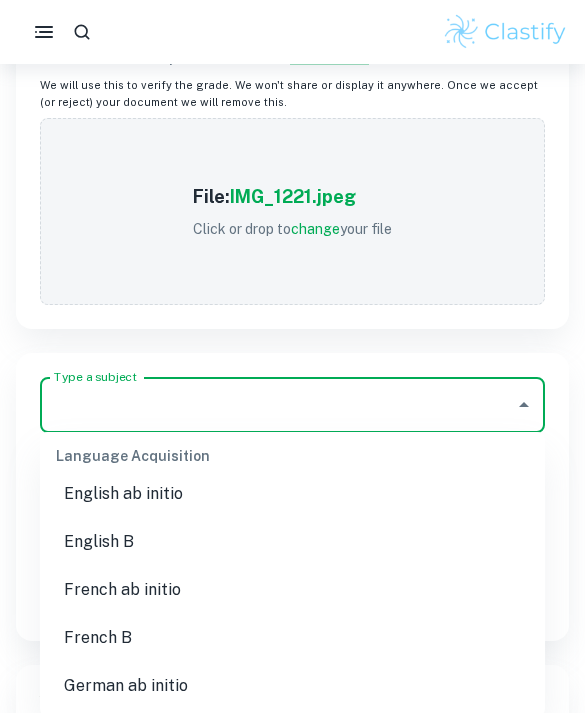 click on "English B" at bounding box center (292, 542) 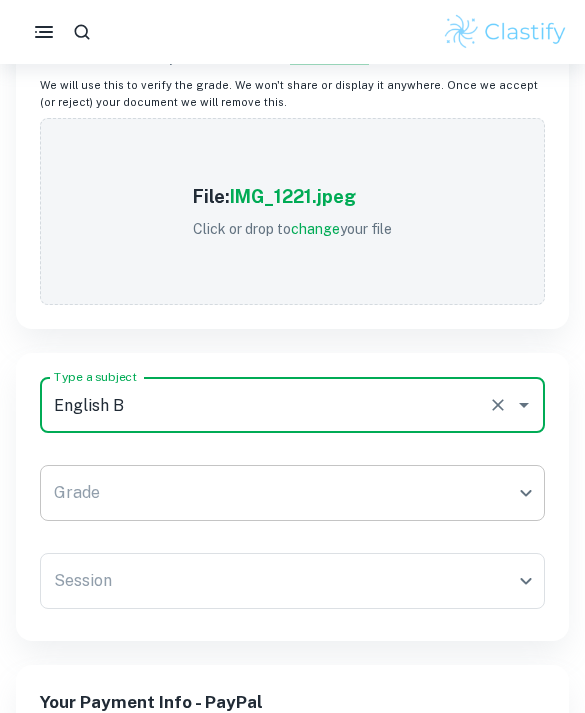 click on "We value your privacy We use cookies to enhance your browsing experience, serve personalised ads or content, and analyse our traffic. By clicking "Accept All", you consent to our use of cookies.   Cookie Policy Customise   Reject All   Accept All   Customise Consent Preferences   We use cookies to help you navigate efficiently and perform certain functions. You will find detailed information about all cookies under each consent category below. The cookies that are categorised as "Necessary" are stored on your browser as they are essential for enabling the basic functionalities of the site. ...  Show more For more information on how Google's third-party cookies operate and handle your data, see:   Google Privacy Policy Necessary Always Active Necessary cookies are required to enable the basic features of this site, such as providing secure log-in or adjusting your consent preferences. These cookies do not store any personally identifiable data. Functional Analytics Performance Advertisement Uncategorised" at bounding box center [292, -731] 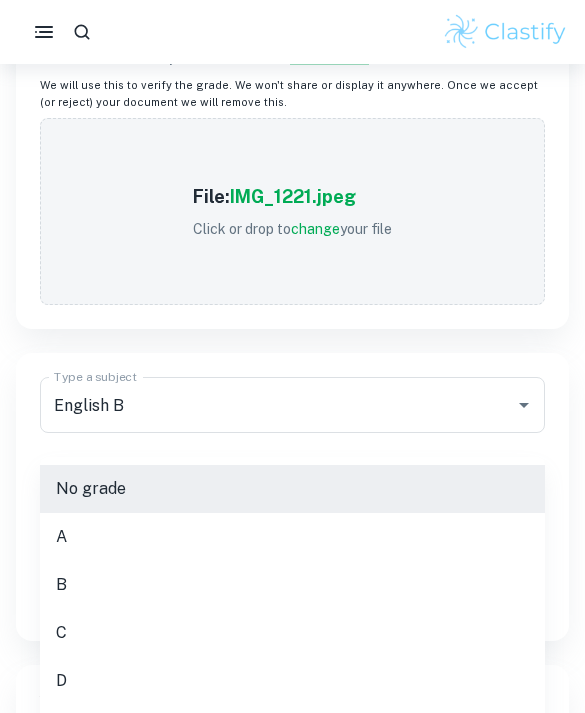click on "C" at bounding box center (292, 633) 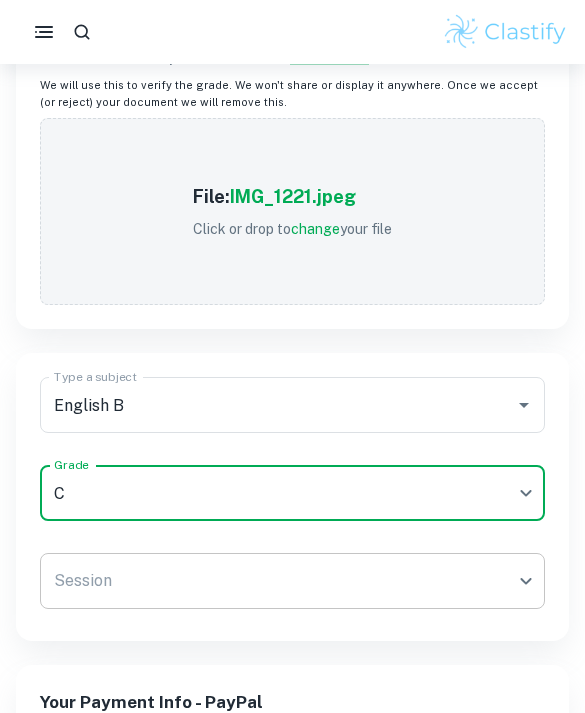 click on "We value your privacy We use cookies to enhance your browsing experience, serve personalised ads or content, and analyse our traffic. By clicking "Accept All", you consent to our use of cookies.   Cookie Policy Customise   Reject All   Accept All   Customise Consent Preferences   We use cookies to help you navigate efficiently and perform certain functions. You will find detailed information about all cookies under each consent category below. The cookies that are categorised as "Necessary" are stored on your browser as they are essential for enabling the basic functionalities of the site. ...  Show more For more information on how Google's third-party cookies operate and handle your data, see:   Google Privacy Policy Necessary Always Active Necessary cookies are required to enable the basic features of this site, such as providing secure log-in or adjusting your consent preferences. These cookies do not store any personally identifiable data. Functional Analytics Performance Advertisement Uncategorised" at bounding box center [292, -731] 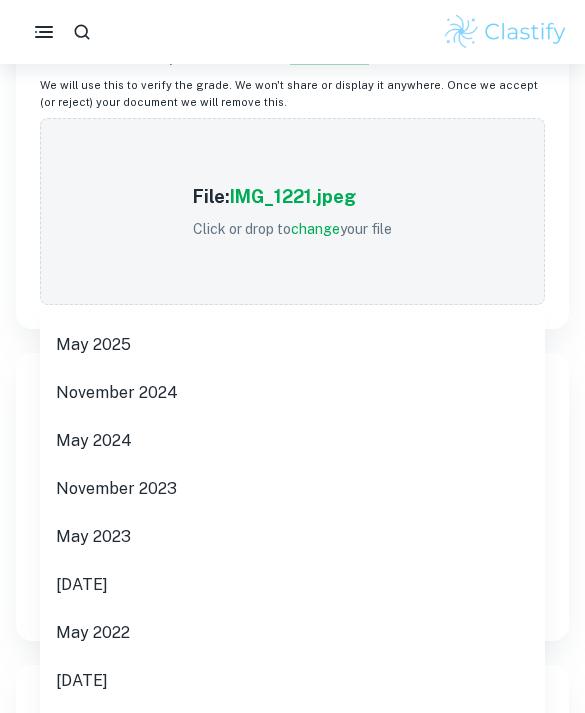 click on "May 2025" at bounding box center [292, 345] 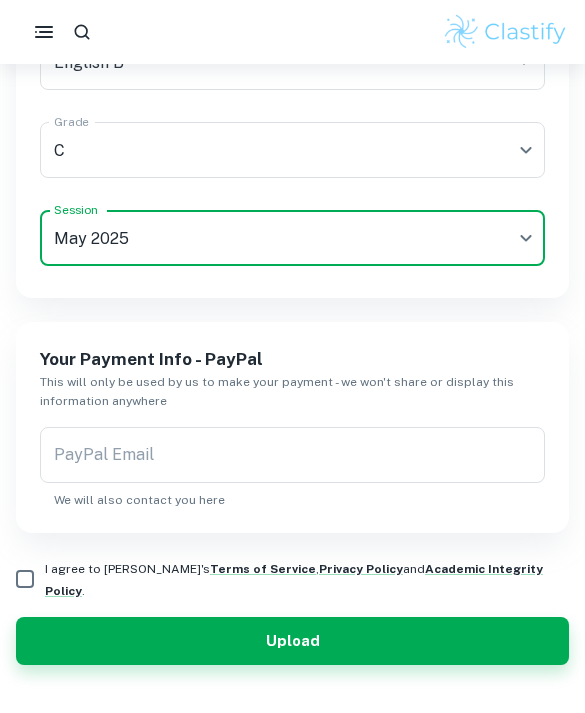 scroll, scrollTop: 1498, scrollLeft: 0, axis: vertical 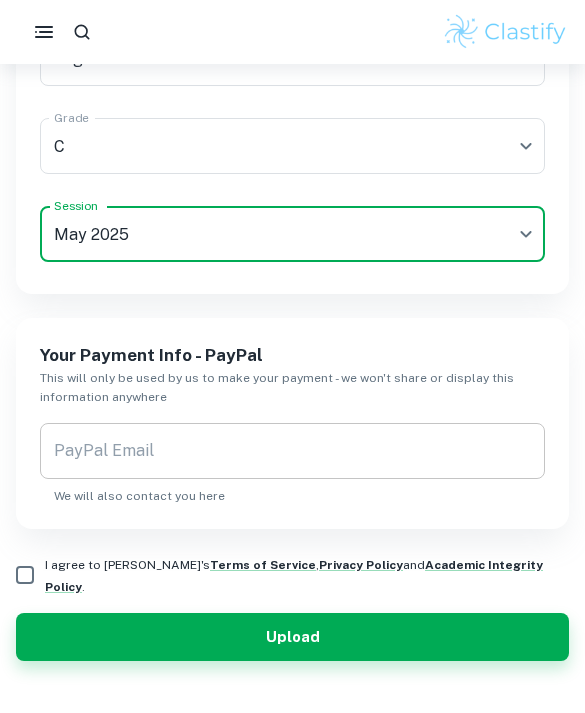 click on "PayPal Email PayPal Email We will also contact you here" at bounding box center (292, 464) 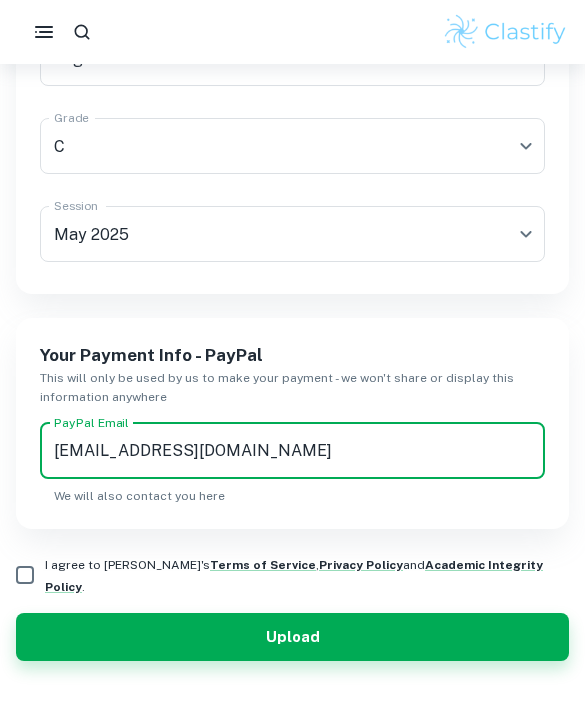 type on "[EMAIL_ADDRESS][DOMAIN_NAME]" 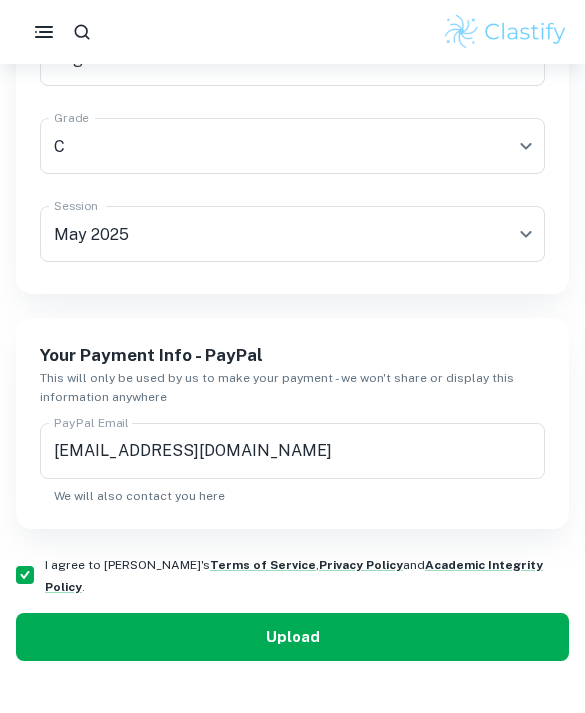 click on "Upload" at bounding box center [292, 637] 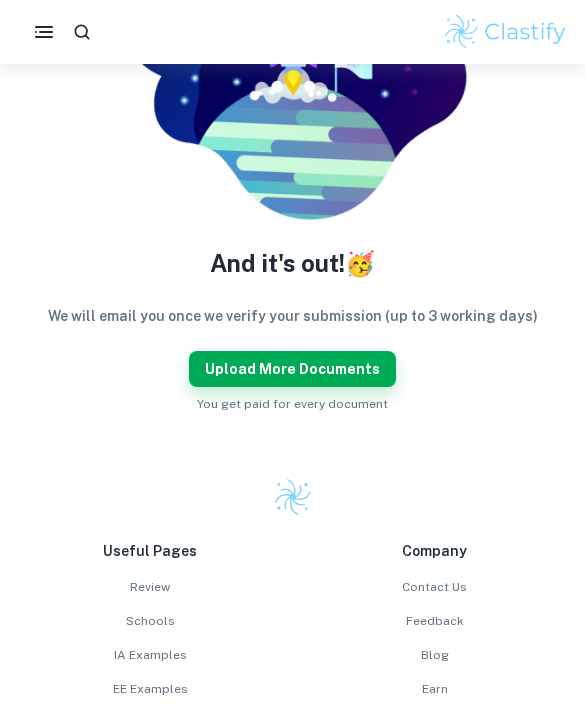 scroll, scrollTop: 307, scrollLeft: 0, axis: vertical 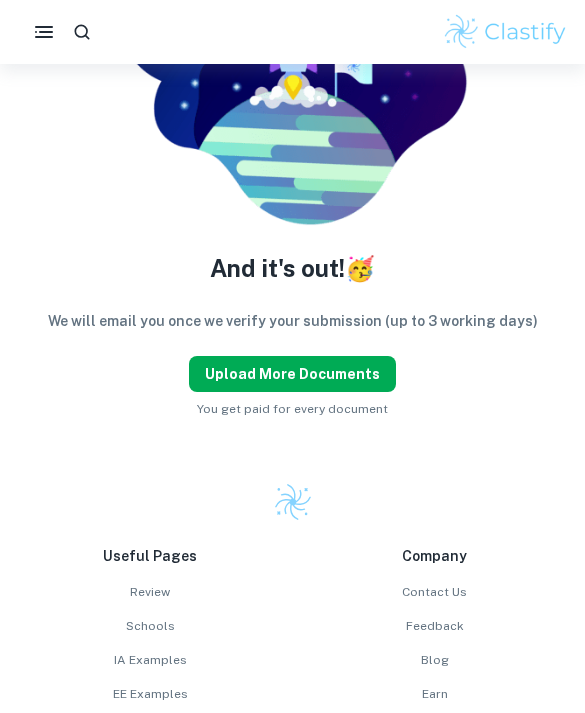 click on "Upload more documents" at bounding box center [292, 374] 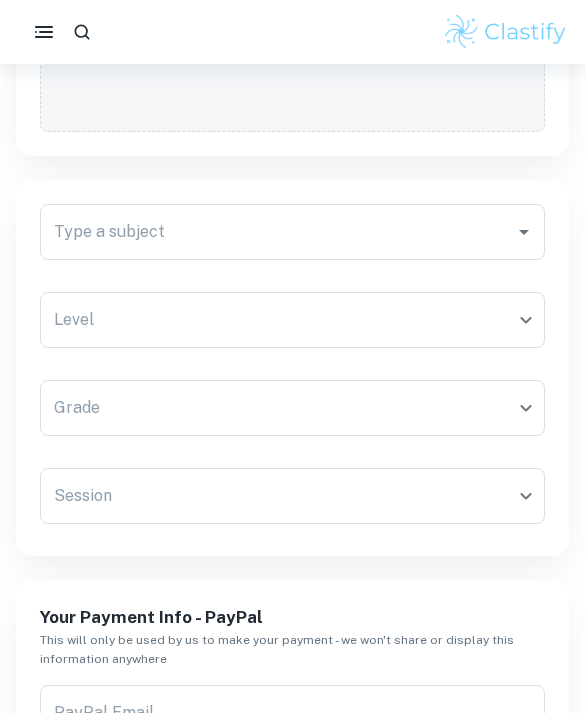 scroll, scrollTop: 1458, scrollLeft: 0, axis: vertical 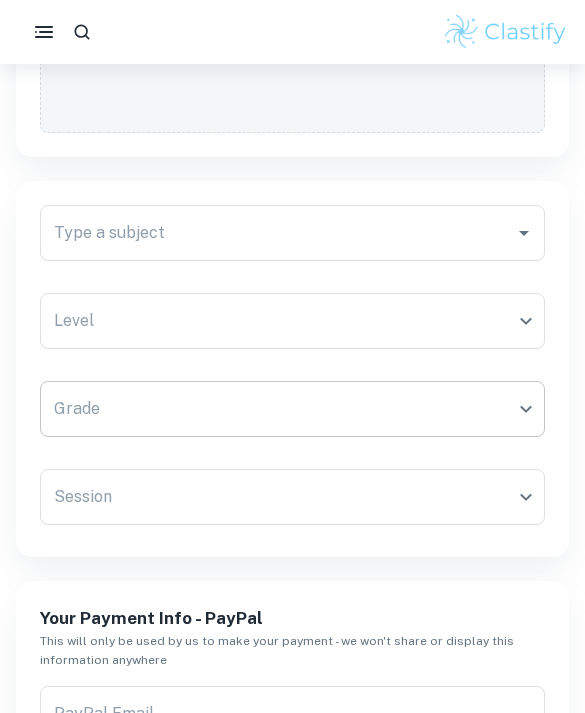 click on "We value your privacy We use cookies to enhance your browsing experience, serve personalised ads or content, and analyse our traffic. By clicking "Accept All", you consent to our use of cookies.   Cookie Policy Customise   Reject All   Accept All   Customise Consent Preferences   We use cookies to help you navigate efficiently and perform certain functions. You will find detailed information about all cookies under each consent category below. The cookies that are categorised as "Necessary" are stored on your browser as they are essential for enabling the basic functionalities of the site. ...  Show more For more information on how Google's third-party cookies operate and handle your data, see:   Google Privacy Policy Necessary Always Active Necessary cookies are required to enable the basic features of this site, such as providing secure log-in or adjusting your consent preferences. These cookies do not store any personally identifiable data. Functional Analytics Performance Advertisement Uncategorised" at bounding box center [292, -1038] 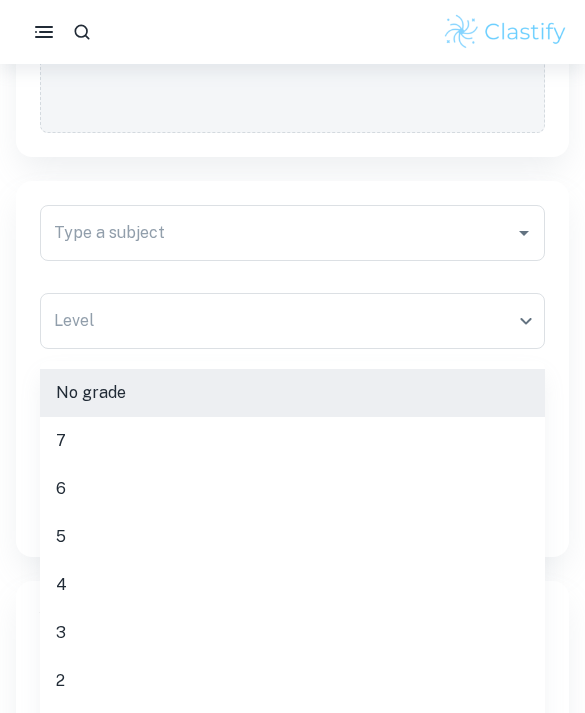 click at bounding box center [292, 356] 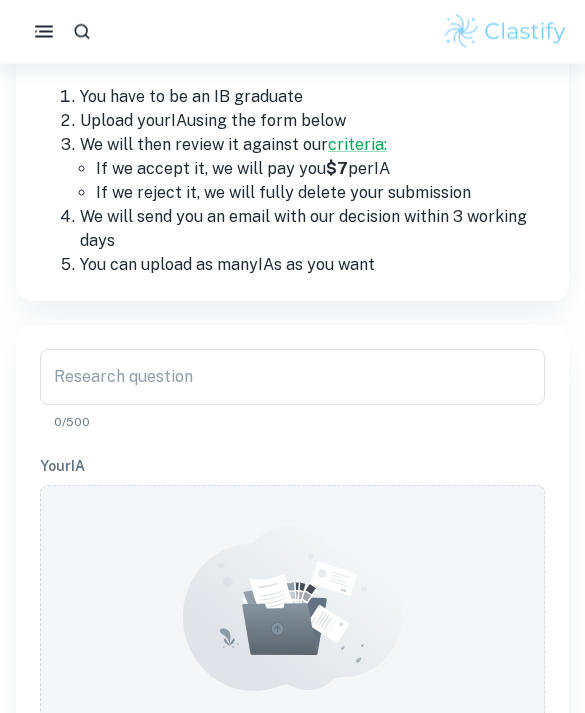 scroll, scrollTop: 305, scrollLeft: 0, axis: vertical 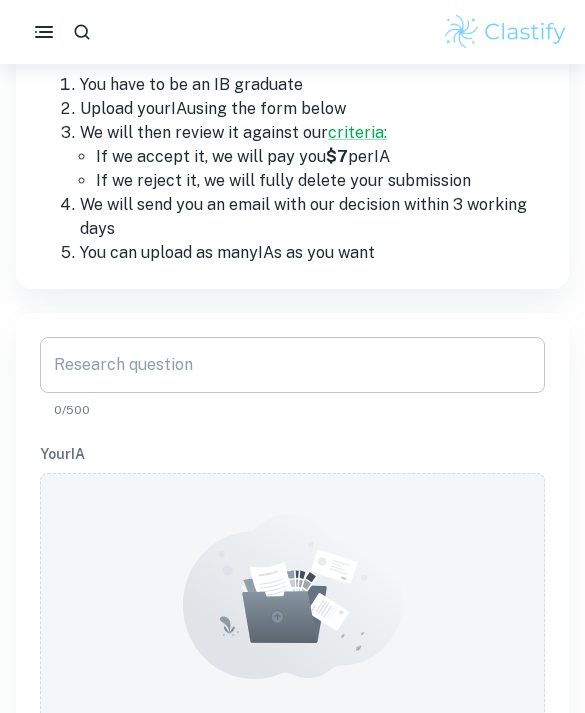 click on "Research question" at bounding box center [292, 365] 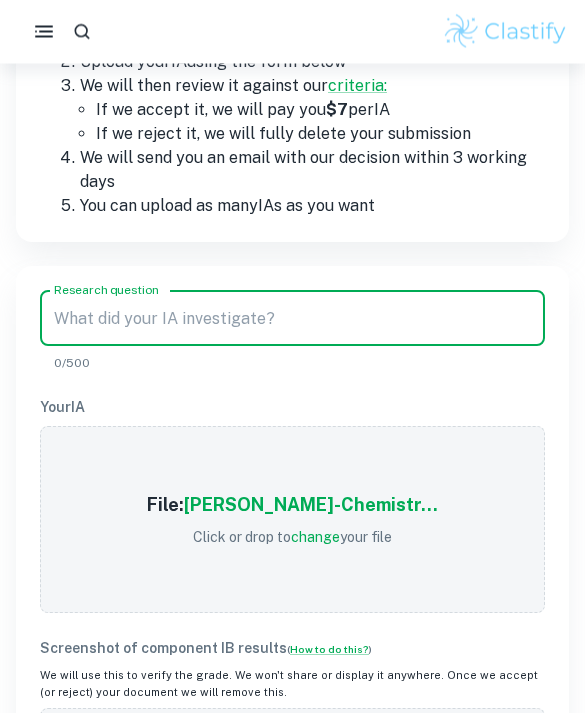 scroll, scrollTop: 352, scrollLeft: 0, axis: vertical 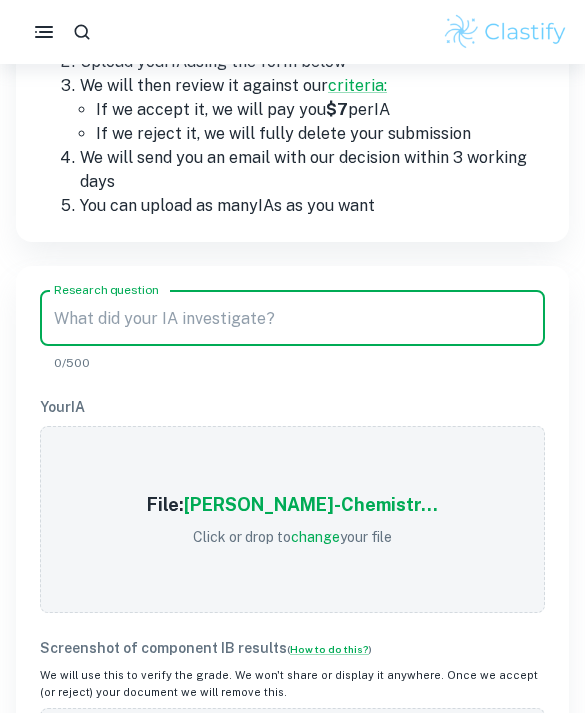 click on "Research question" at bounding box center (292, 318) 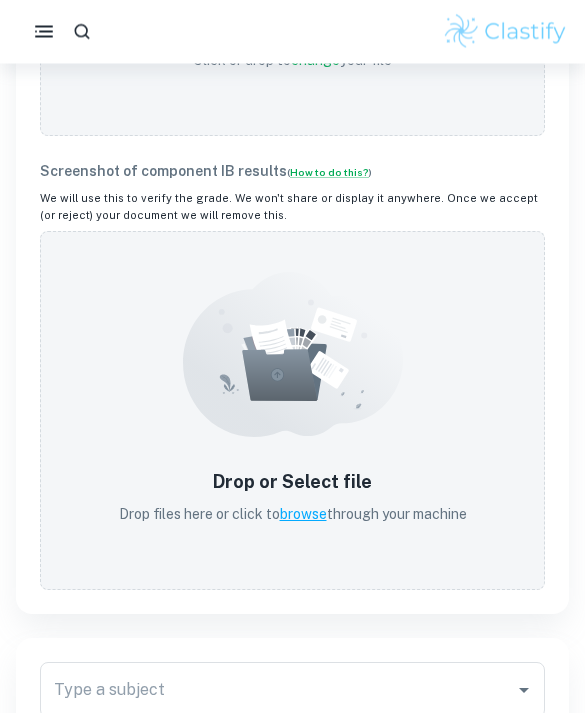 scroll, scrollTop: 829, scrollLeft: 0, axis: vertical 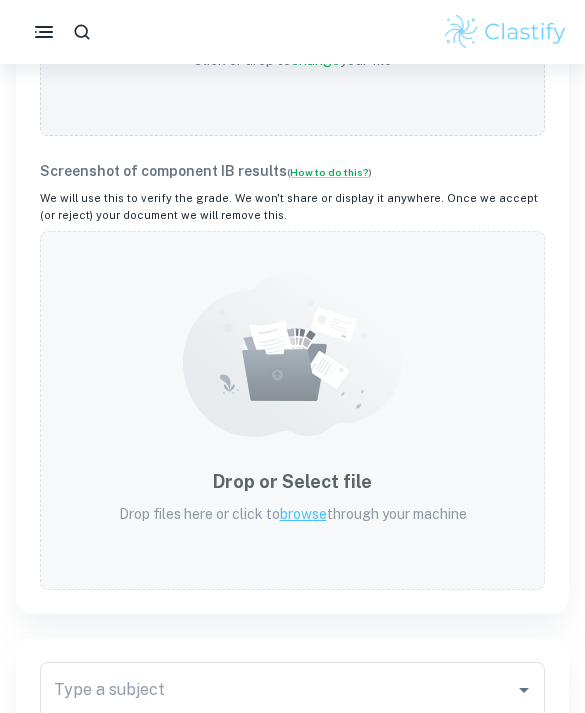 type on "How does the pH of a soft drink (3.05, 2.91, 2.67, 2.79, 2.59) of a [MEDICAL_DATA] content impact its de-corrosive abilities on steel, as measured by a pH meter and mass change?" 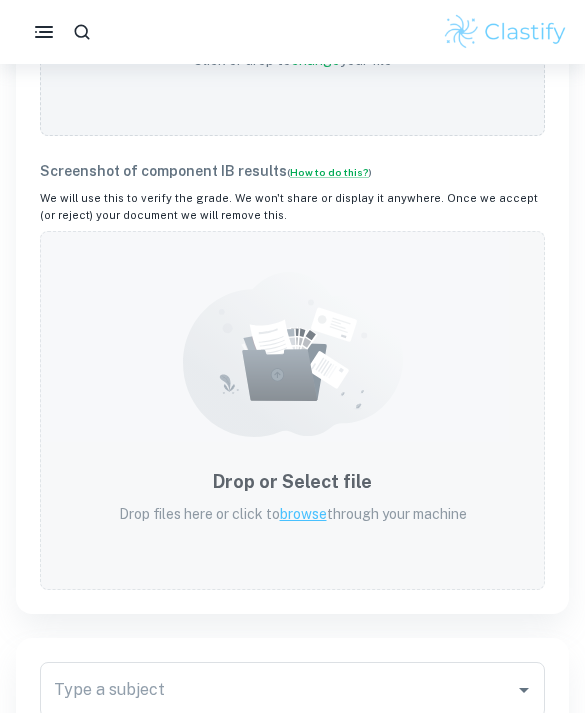 click on "browse" at bounding box center [303, 514] 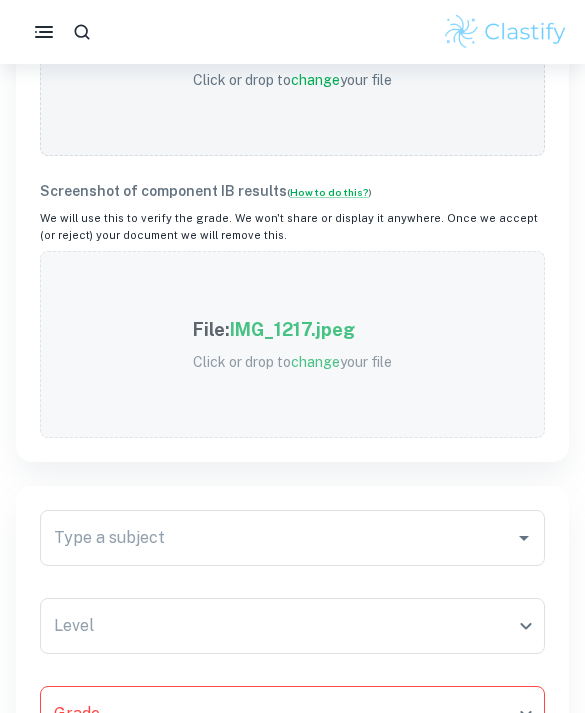 scroll, scrollTop: 813, scrollLeft: 0, axis: vertical 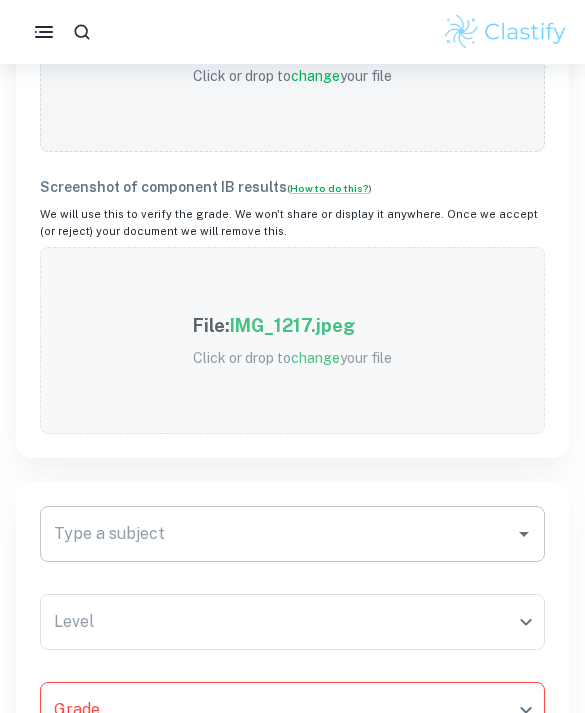 click on "Type a subject" at bounding box center (277, 534) 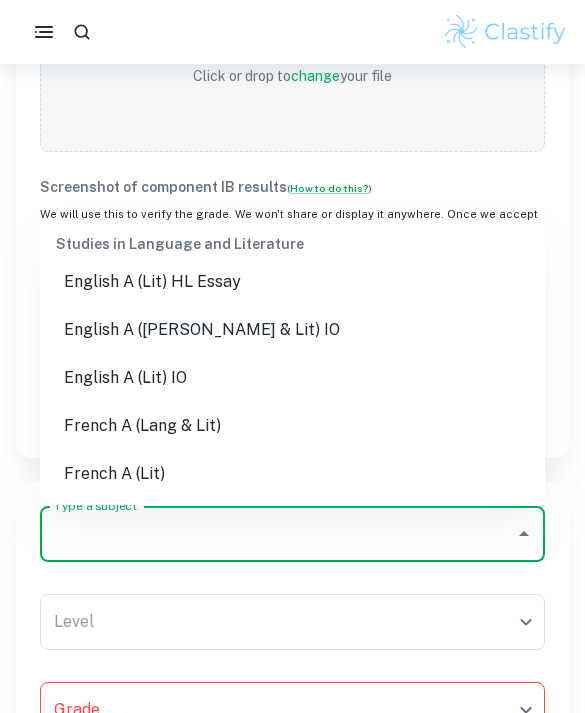 scroll, scrollTop: 355, scrollLeft: 0, axis: vertical 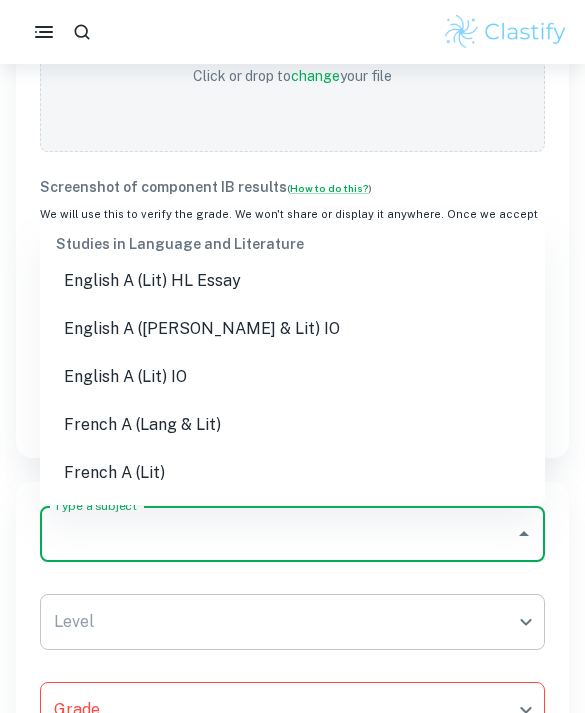 click on "We value your privacy We use cookies to enhance your browsing experience, serve personalised ads or content, and analyse our traffic. By clicking "Accept All", you consent to our use of cookies.   Cookie Policy Customise   Reject All   Accept All   Customise Consent Preferences   We use cookies to help you navigate efficiently and perform certain functions. You will find detailed information about all cookies under each consent category below. The cookies that are categorised as "Necessary" are stored on your browser as they are essential for enabling the basic functionalities of the site. ...  Show more For more information on how Google's third-party cookies operate and handle your data, see:   Google Privacy Policy Necessary Always Active Necessary cookies are required to enable the basic features of this site, such as providing secure log-in or adjusting your consent preferences. These cookies do not store any personally identifiable data. Functional Analytics Performance Advertisement Uncategorised" at bounding box center [292, -393] 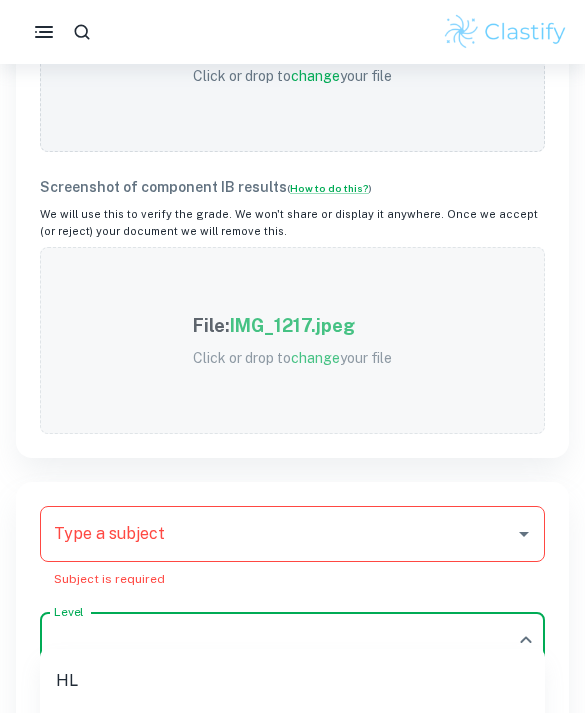 click at bounding box center [292, 356] 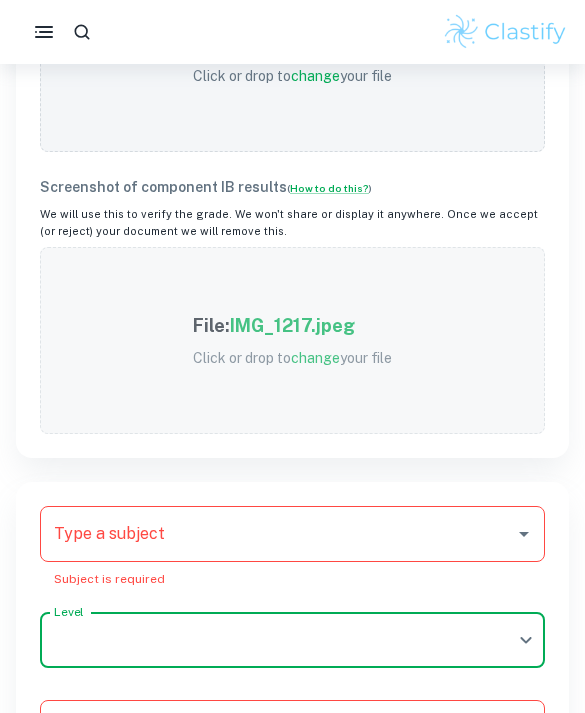 click on "Type a subject" at bounding box center (277, 534) 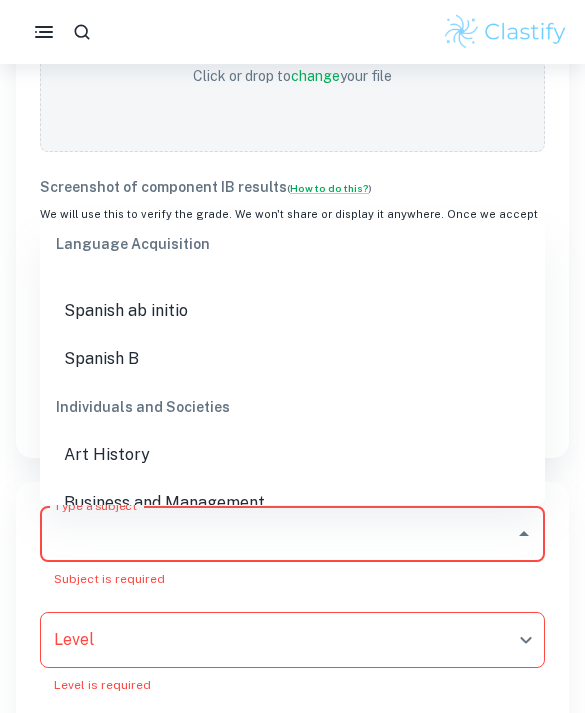 scroll, scrollTop: 2199, scrollLeft: 0, axis: vertical 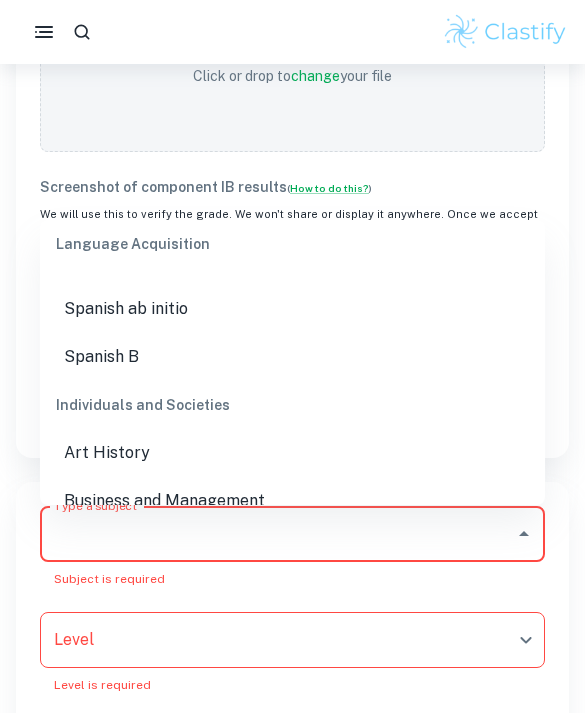 click on "Type a subject" at bounding box center [277, 534] 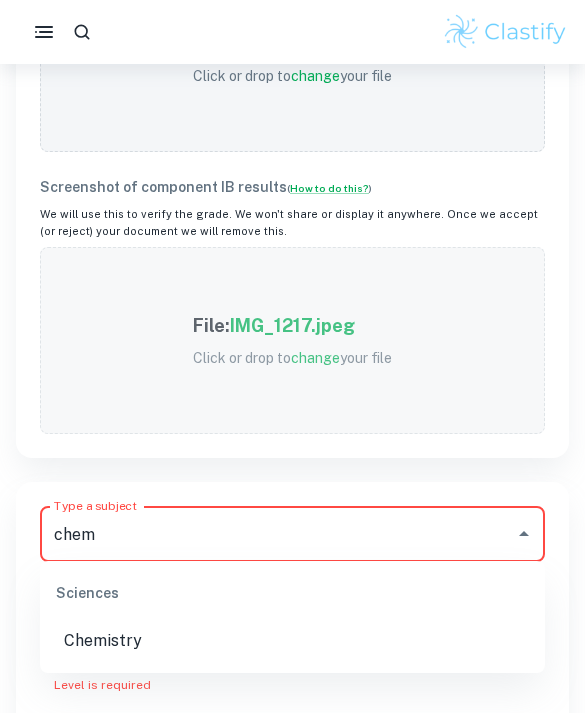 click on "Chemistry" at bounding box center [292, 641] 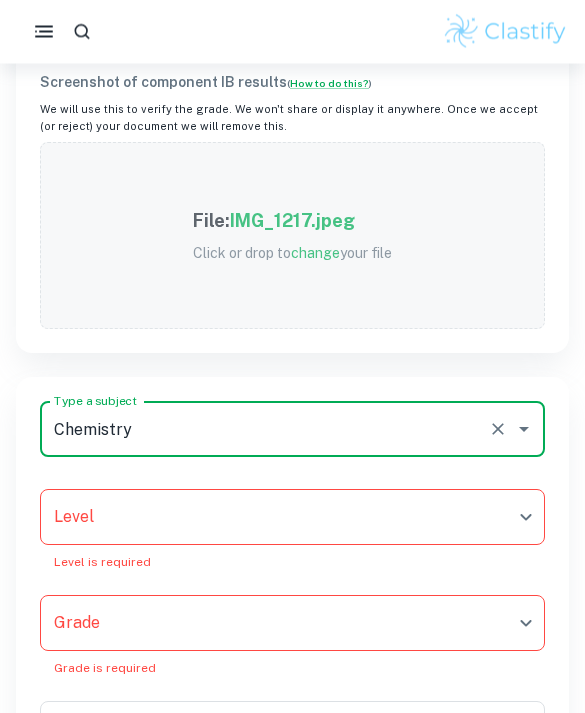 click on "We value your privacy We use cookies to enhance your browsing experience, serve personalised ads or content, and analyse our traffic. By clicking "Accept All", you consent to our use of cookies.   Cookie Policy Customise   Reject All   Accept All   Customise Consent Preferences   We use cookies to help you navigate efficiently and perform certain functions. You will find detailed information about all cookies under each consent category below. The cookies that are categorised as "Necessary" are stored on your browser as they are essential for enabling the basic functionalities of the site. ...  Show more For more information on how Google's third-party cookies operate and handle your data, see:   Google Privacy Policy Necessary Always Active Necessary cookies are required to enable the basic features of this site, such as providing secure log-in or adjusting your consent preferences. These cookies do not store any personally identifiable data. Functional Analytics Performance Advertisement Uncategorised" at bounding box center (292, -497) 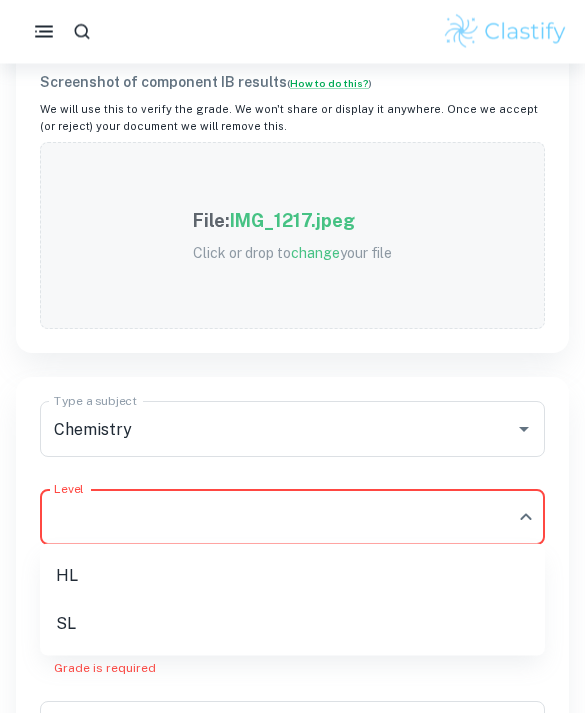 scroll, scrollTop: 918, scrollLeft: 0, axis: vertical 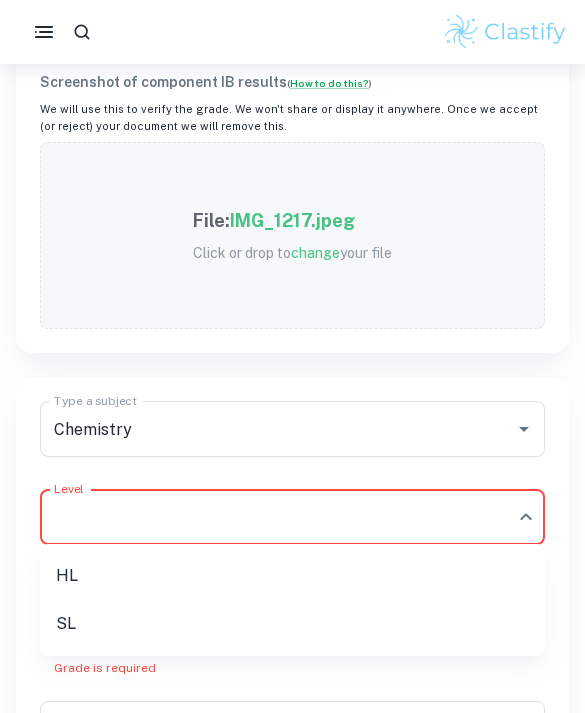 click on "HL" at bounding box center (292, 576) 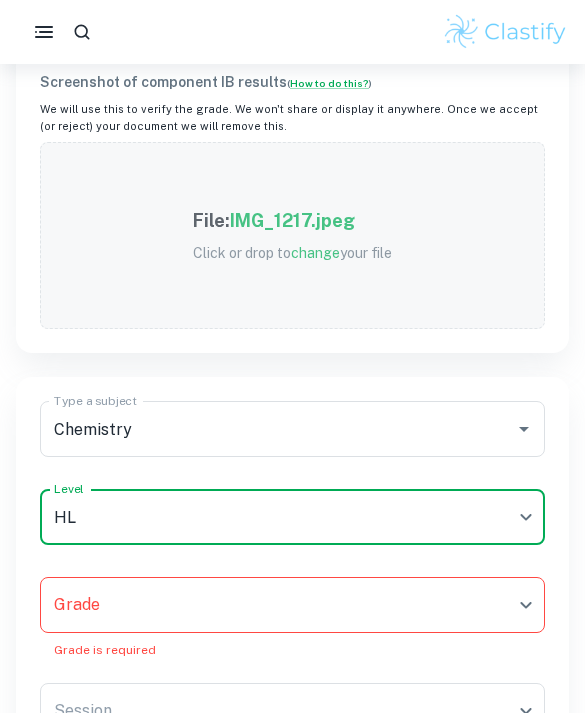 click on "We value your privacy We use cookies to enhance your browsing experience, serve personalised ads or content, and analyse our traffic. By clicking "Accept All", you consent to our use of cookies.   Cookie Policy Customise   Reject All   Accept All   Customise Consent Preferences   We use cookies to help you navigate efficiently and perform certain functions. You will find detailed information about all cookies under each consent category below. The cookies that are categorised as "Necessary" are stored on your browser as they are essential for enabling the basic functionalities of the site. ...  Show more For more information on how Google's third-party cookies operate and handle your data, see:   Google Privacy Policy Necessary Always Active Necessary cookies are required to enable the basic features of this site, such as providing secure log-in or adjusting your consent preferences. These cookies do not store any personally identifiable data. Functional Analytics Performance Advertisement Uncategorised" at bounding box center (292, -498) 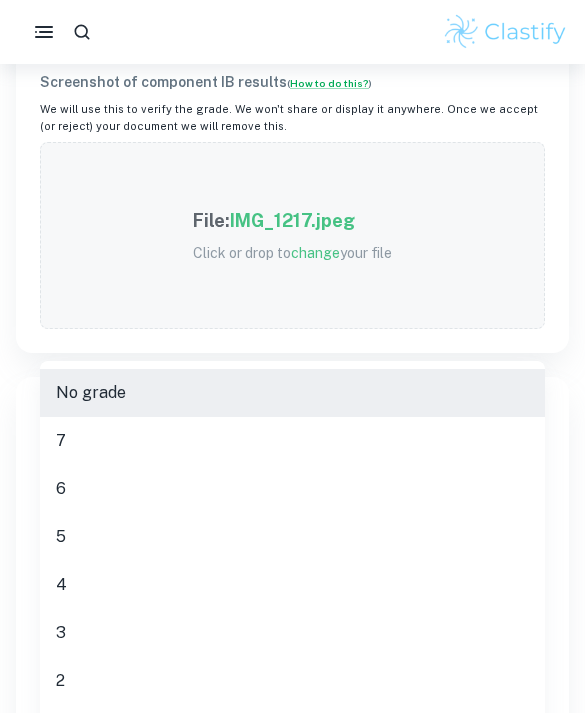 click on "6" at bounding box center (292, 489) 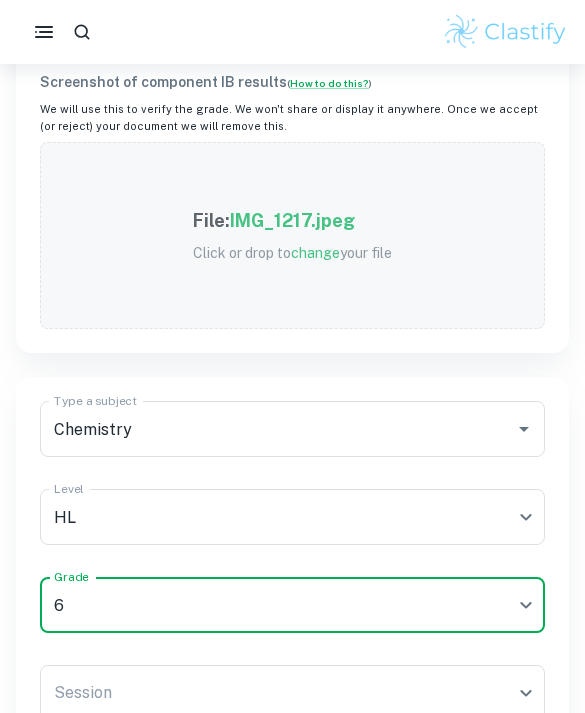 type on "6" 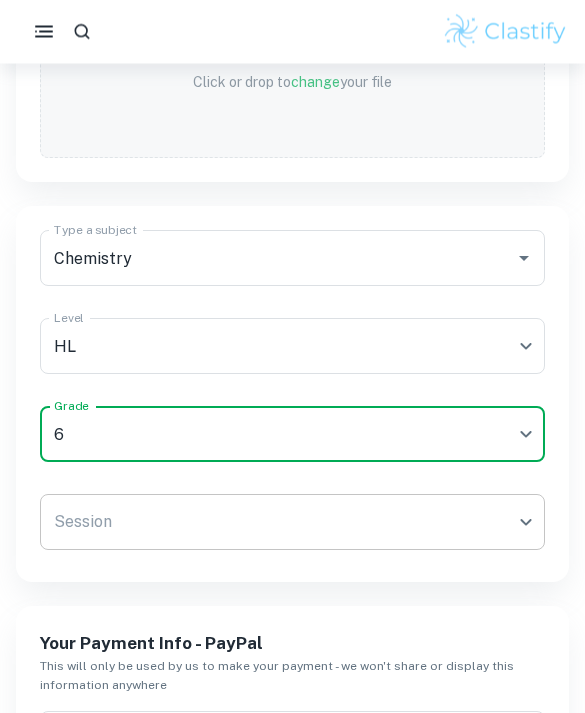 click on "We value your privacy We use cookies to enhance your browsing experience, serve personalised ads or content, and analyse our traffic. By clicking "Accept All", you consent to our use of cookies.   Cookie Policy Customise   Reject All   Accept All   Customise Consent Preferences   We use cookies to help you navigate efficiently and perform certain functions. You will find detailed information about all cookies under each consent category below. The cookies that are categorised as "Necessary" are stored on your browser as they are essential for enabling the basic functionalities of the site. ...  Show more For more information on how Google's third-party cookies operate and handle your data, see:   Google Privacy Policy Necessary Always Active Necessary cookies are required to enable the basic features of this site, such as providing secure log-in or adjusting your consent preferences. These cookies do not store any personally identifiable data. Functional Analytics Performance Advertisement Uncategorised" at bounding box center (292, -668) 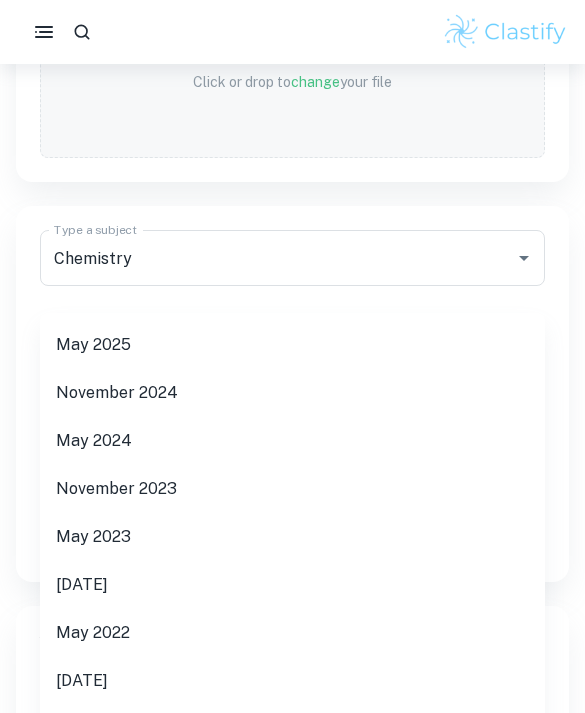 click on "May 2025" at bounding box center [292, 345] 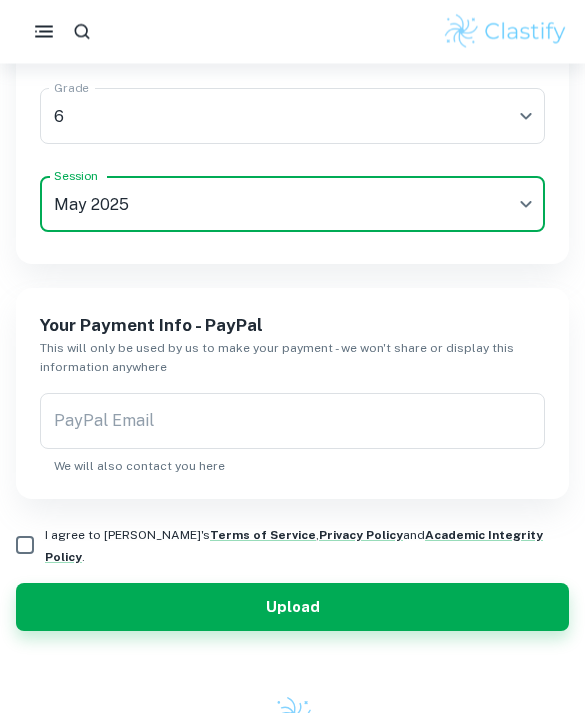 scroll, scrollTop: 1407, scrollLeft: 0, axis: vertical 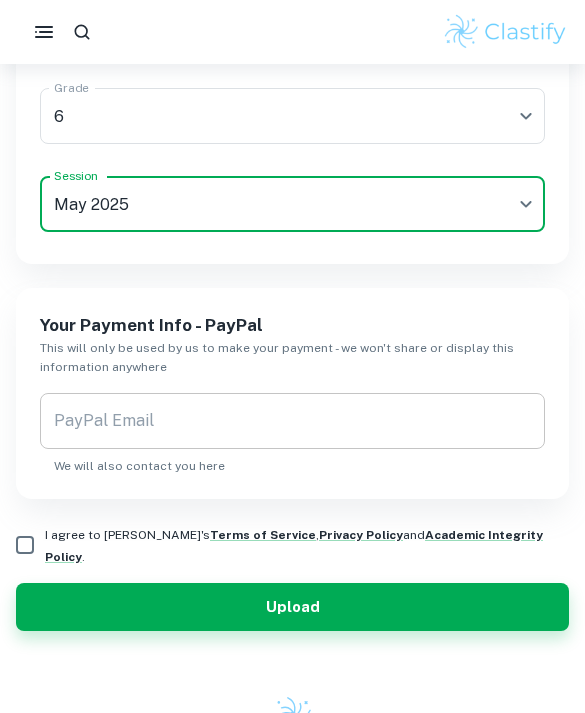 click on "PayPal Email" at bounding box center [292, 421] 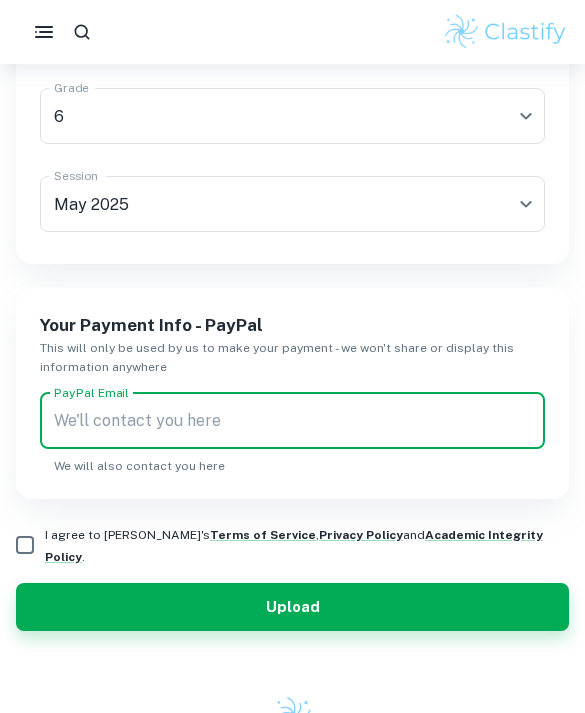 type on "g" 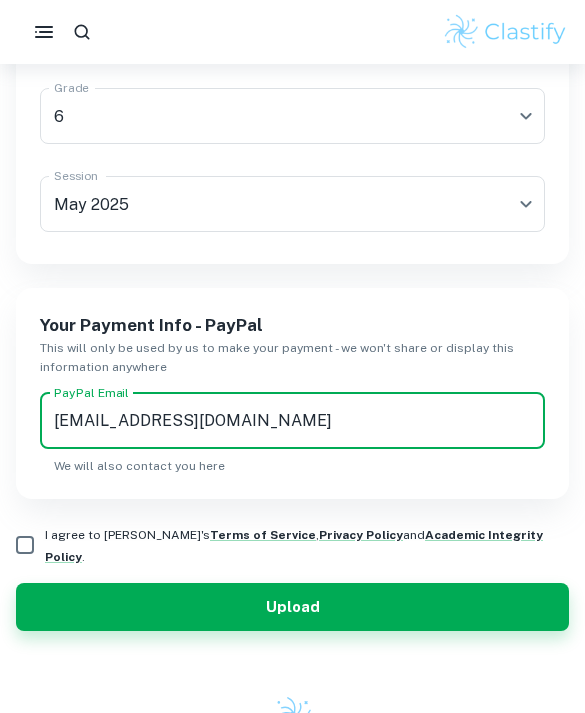 type on "[EMAIL_ADDRESS][DOMAIN_NAME]" 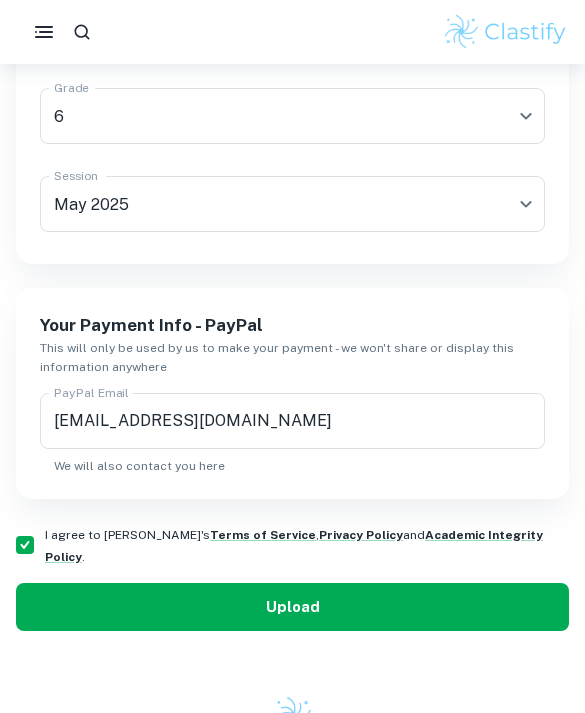 click on "Upload" at bounding box center (292, 607) 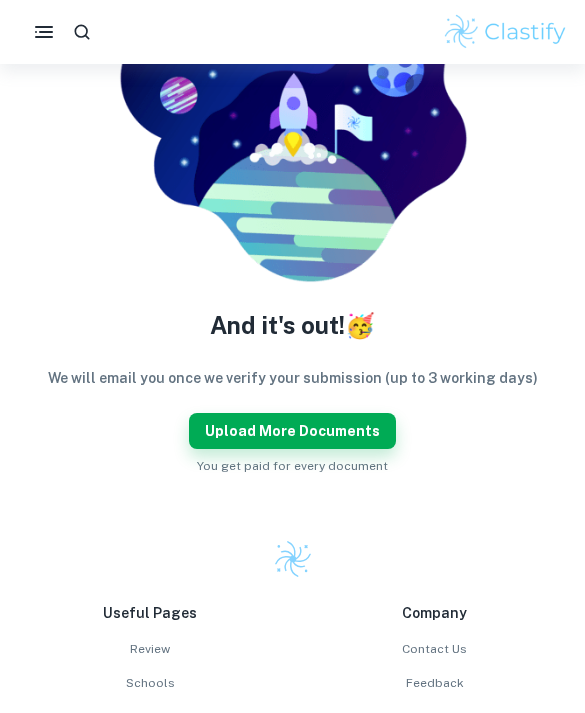 scroll, scrollTop: 271, scrollLeft: 0, axis: vertical 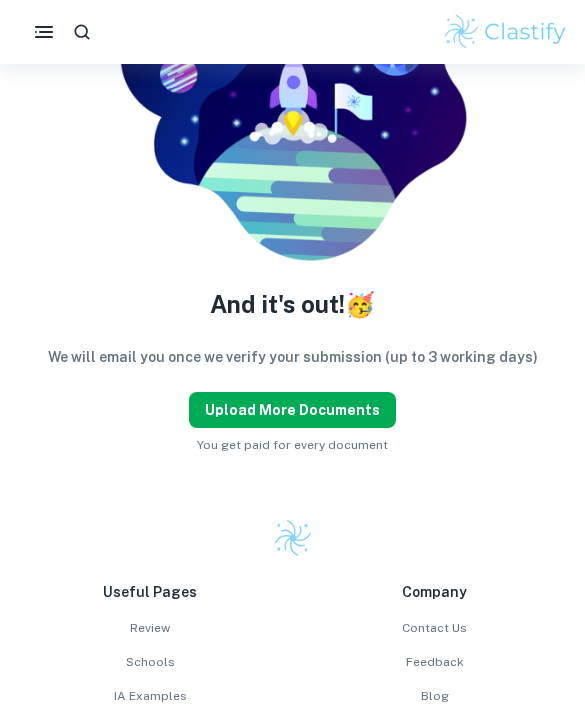 click on "Upload more documents" at bounding box center [292, 410] 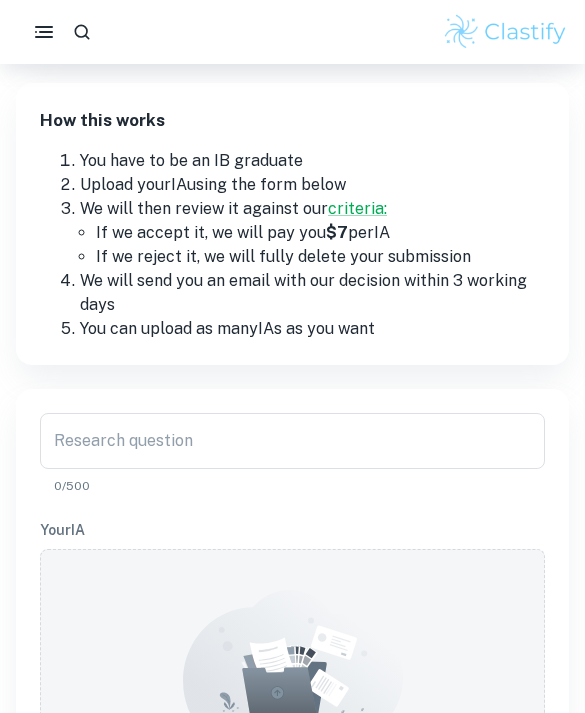scroll, scrollTop: 250, scrollLeft: 0, axis: vertical 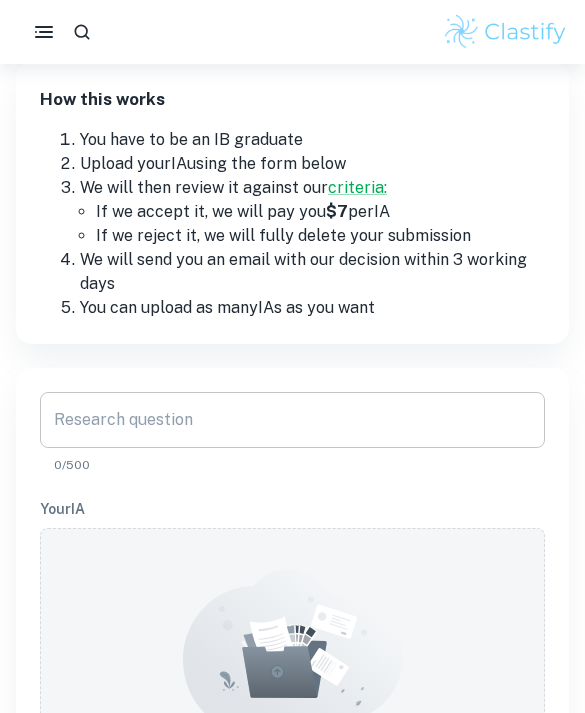 click on "Research question" at bounding box center (292, 420) 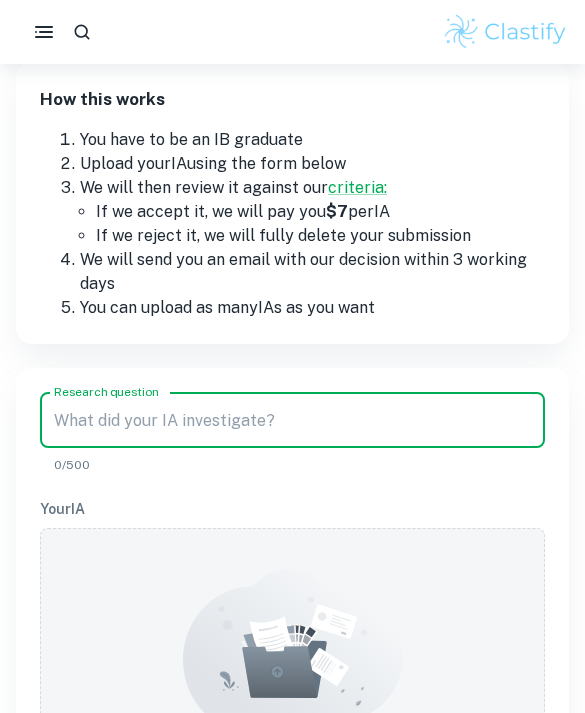 click on "Research question" at bounding box center [292, 420] 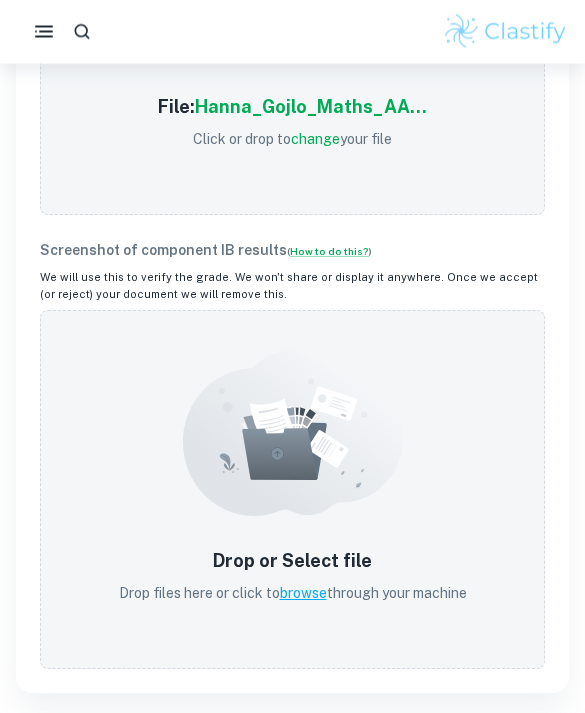 scroll, scrollTop: 750, scrollLeft: 0, axis: vertical 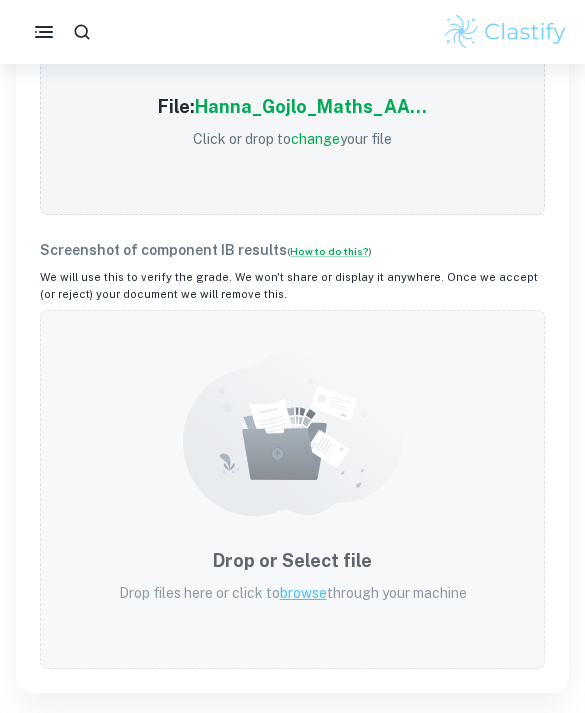 type on "How can the tilt angle of a solar panel be optimised in [GEOGRAPHIC_DATA] for a maximum efficiency during the year?" 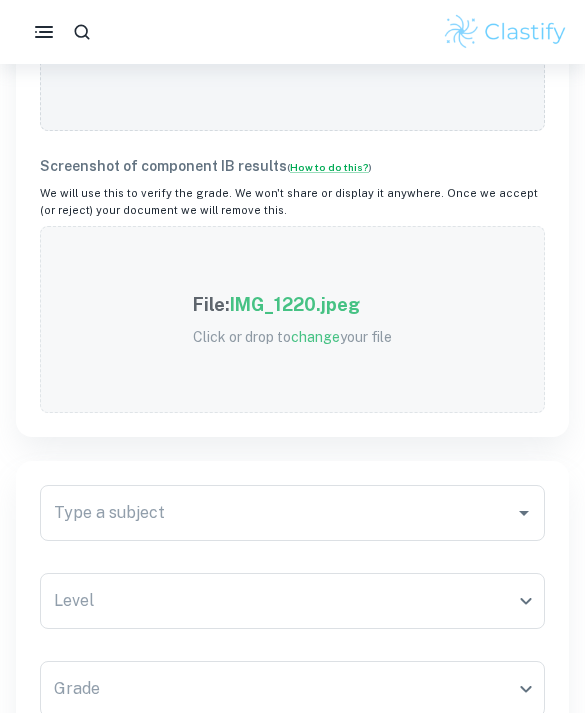 scroll, scrollTop: 975, scrollLeft: 0, axis: vertical 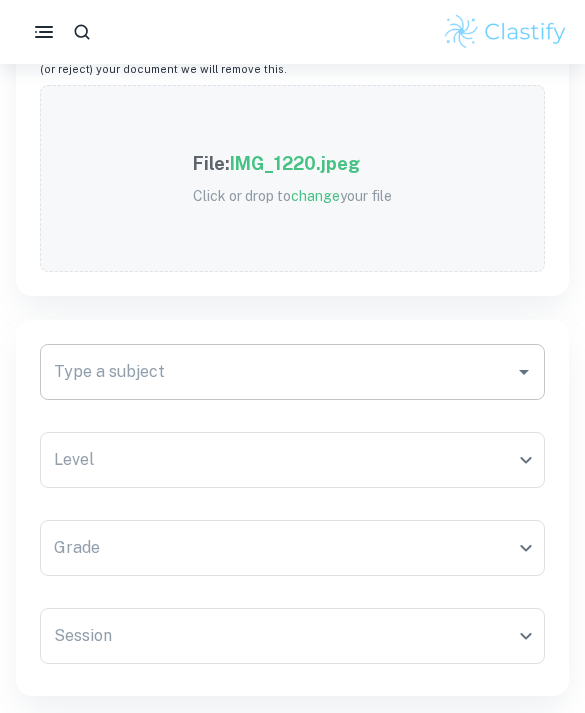 click on "Type a subject Type a subject" at bounding box center (292, 372) 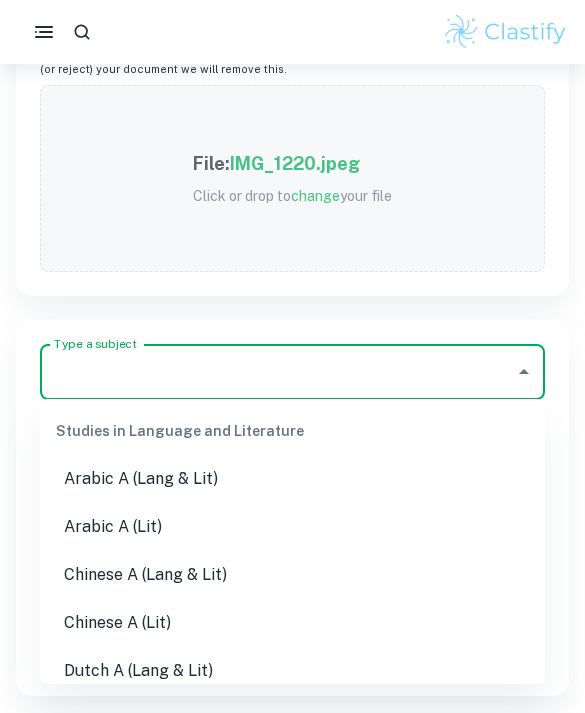 click on "Type a subject" at bounding box center [277, 372] 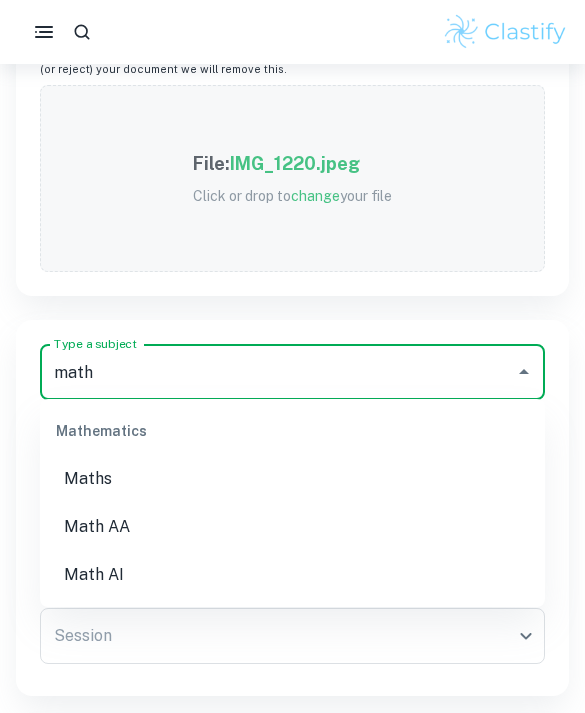 click on "Maths" at bounding box center [292, 479] 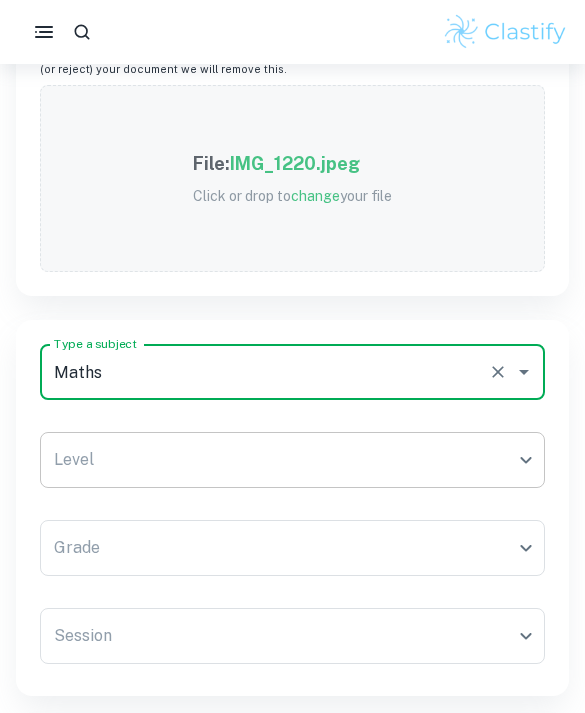 click on "We value your privacy We use cookies to enhance your browsing experience, serve personalised ads or content, and analyse our traffic. By clicking "Accept All", you consent to our use of cookies.   Cookie Policy Customise   Reject All   Accept All   Customise Consent Preferences   We use cookies to help you navigate efficiently and perform certain functions. You will find detailed information about all cookies under each consent category below. The cookies that are categorised as "Necessary" are stored on your browser as they are essential for enabling the basic functionalities of the site. ...  Show more For more information on how Google's third-party cookies operate and handle your data, see:   Google Privacy Policy Necessary Always Active Necessary cookies are required to enable the basic features of this site, such as providing secure log-in or adjusting your consent preferences. These cookies do not store any personally identifiable data. Functional Analytics Performance Advertisement Uncategorised" at bounding box center [292, -555] 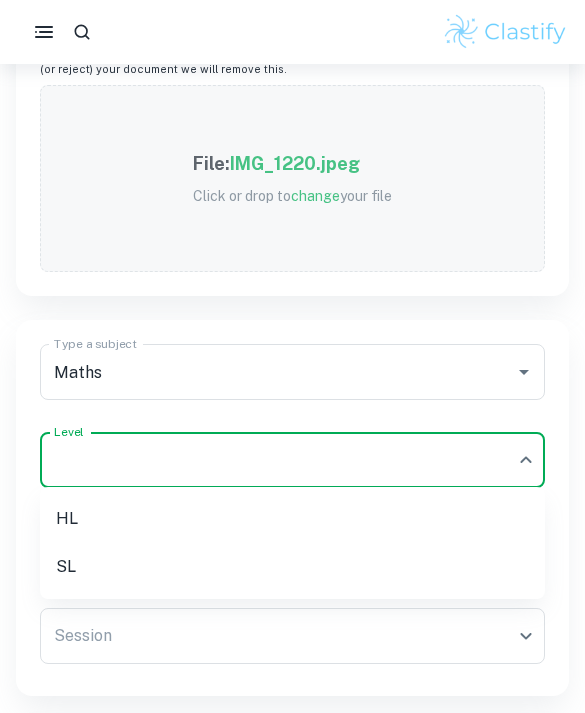 click on "HL" at bounding box center [292, 519] 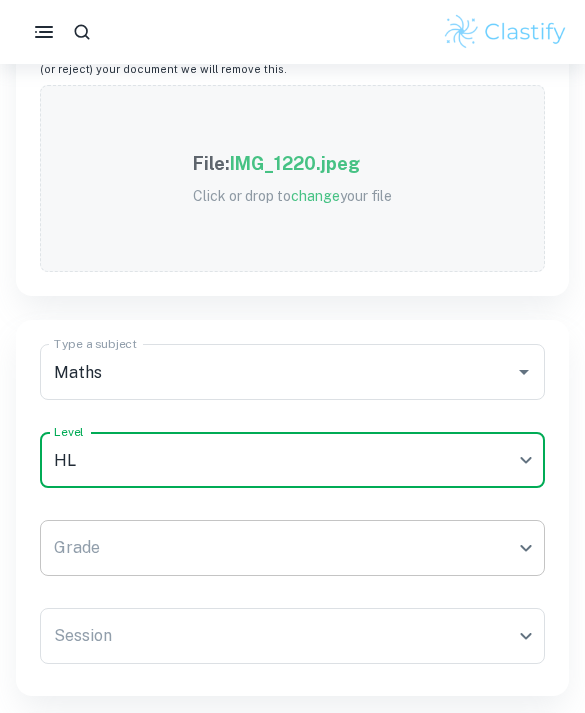 click on "We value your privacy We use cookies to enhance your browsing experience, serve personalised ads or content, and analyse our traffic. By clicking "Accept All", you consent to our use of cookies.   Cookie Policy Customise   Reject All   Accept All   Customise Consent Preferences   We use cookies to help you navigate efficiently and perform certain functions. You will find detailed information about all cookies under each consent category below. The cookies that are categorised as "Necessary" are stored on your browser as they are essential for enabling the basic functionalities of the site. ...  Show more For more information on how Google's third-party cookies operate and handle your data, see:   Google Privacy Policy Necessary Always Active Necessary cookies are required to enable the basic features of this site, such as providing secure log-in or adjusting your consent preferences. These cookies do not store any personally identifiable data. Functional Analytics Performance Advertisement Uncategorised" at bounding box center (292, -555) 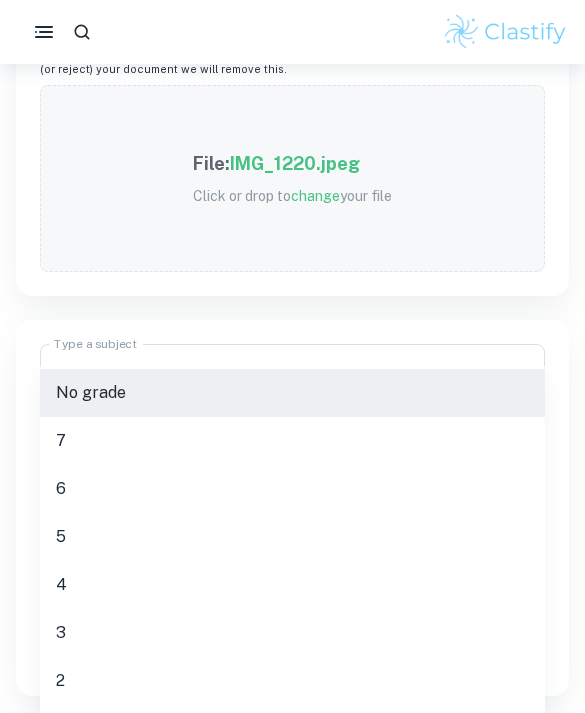 click on "5" at bounding box center (292, 537) 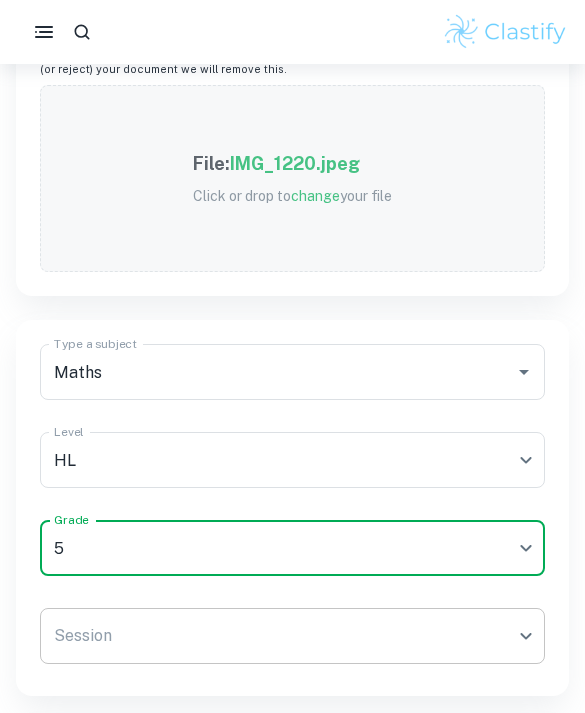 click on "We value your privacy We use cookies to enhance your browsing experience, serve personalised ads or content, and analyse our traffic. By clicking "Accept All", you consent to our use of cookies.   Cookie Policy Customise   Reject All   Accept All   Customise Consent Preferences   We use cookies to help you navigate efficiently and perform certain functions. You will find detailed information about all cookies under each consent category below. The cookies that are categorised as "Necessary" are stored on your browser as they are essential for enabling the basic functionalities of the site. ...  Show more For more information on how Google's third-party cookies operate and handle your data, see:   Google Privacy Policy Necessary Always Active Necessary cookies are required to enable the basic features of this site, such as providing secure log-in or adjusting your consent preferences. These cookies do not store any personally identifiable data. Functional Analytics Performance Advertisement Uncategorised" at bounding box center [292, -555] 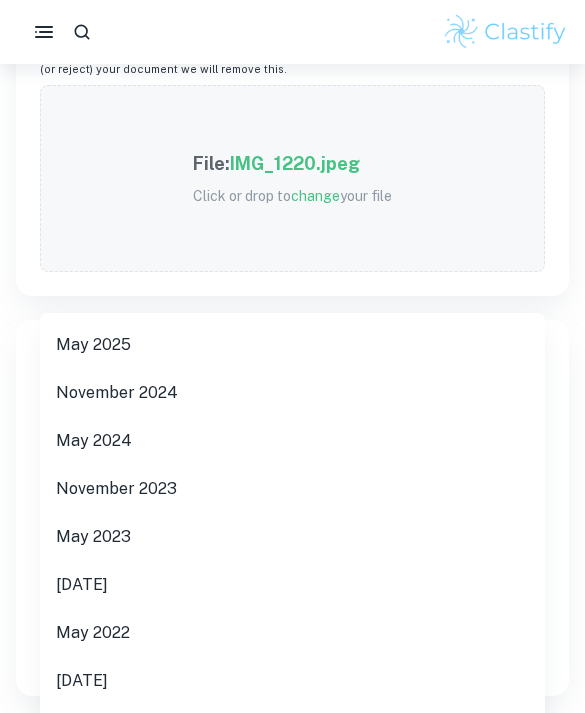 click on "May 2025" at bounding box center [292, 345] 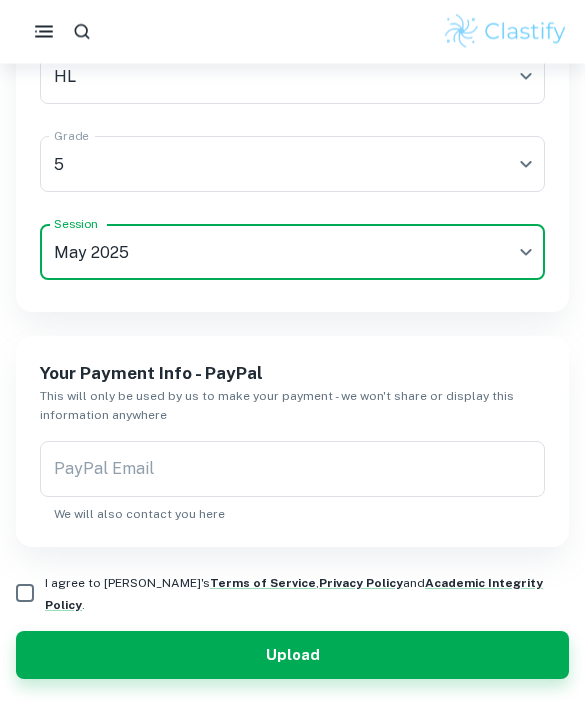 scroll, scrollTop: 1359, scrollLeft: 0, axis: vertical 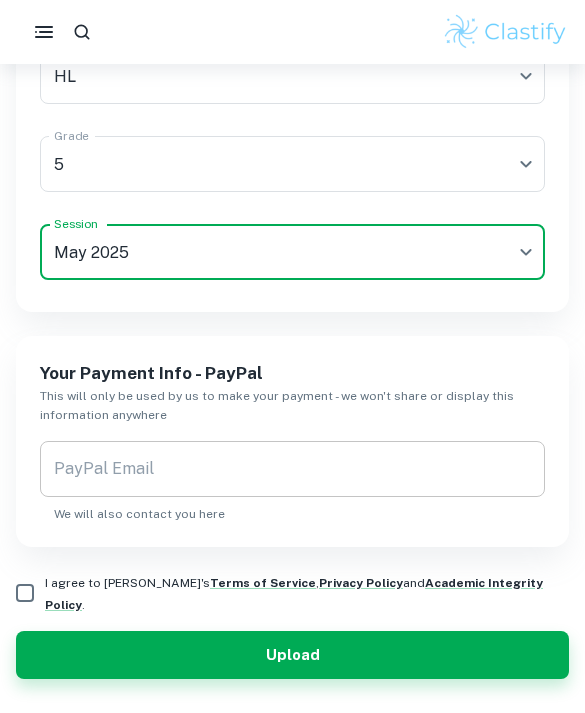 click on "PayPal Email PayPal Email We will also contact you here" at bounding box center [292, 482] 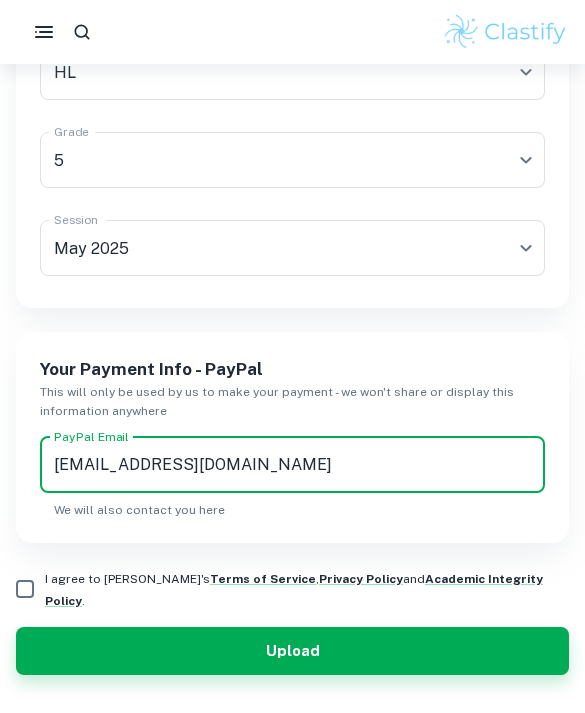 scroll, scrollTop: 1359, scrollLeft: 0, axis: vertical 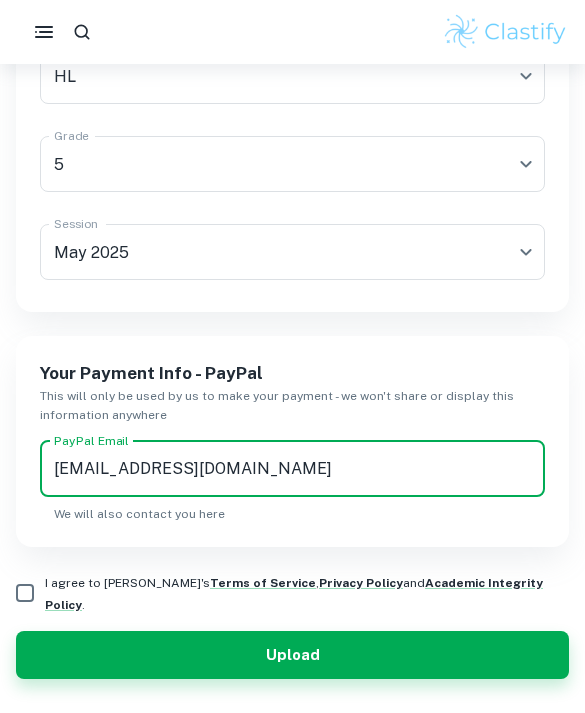 type on "[EMAIL_ADDRESS][DOMAIN_NAME]" 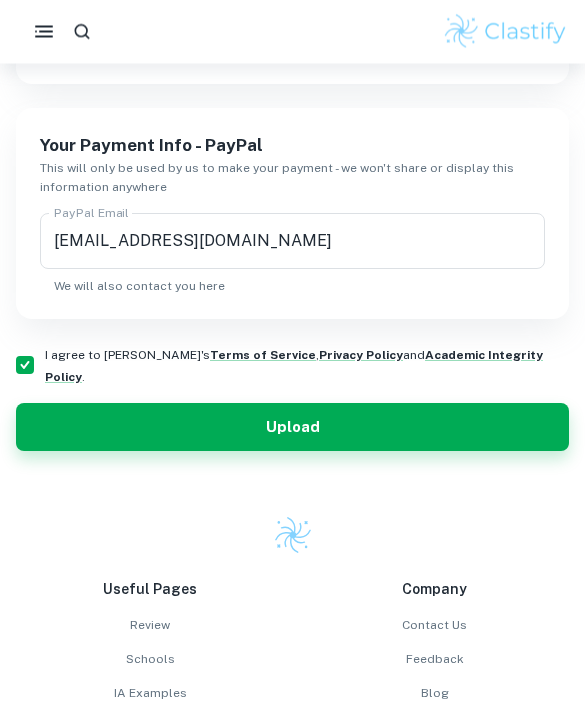 scroll, scrollTop: 1587, scrollLeft: 0, axis: vertical 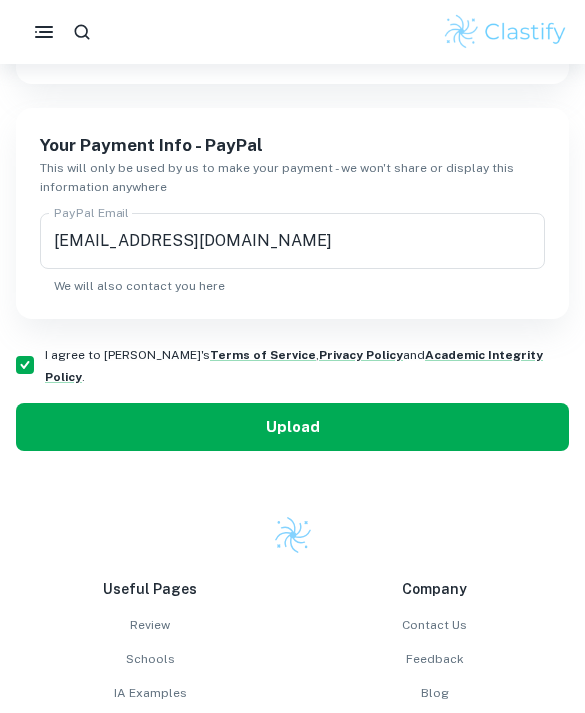 click on "Upload" at bounding box center (292, 427) 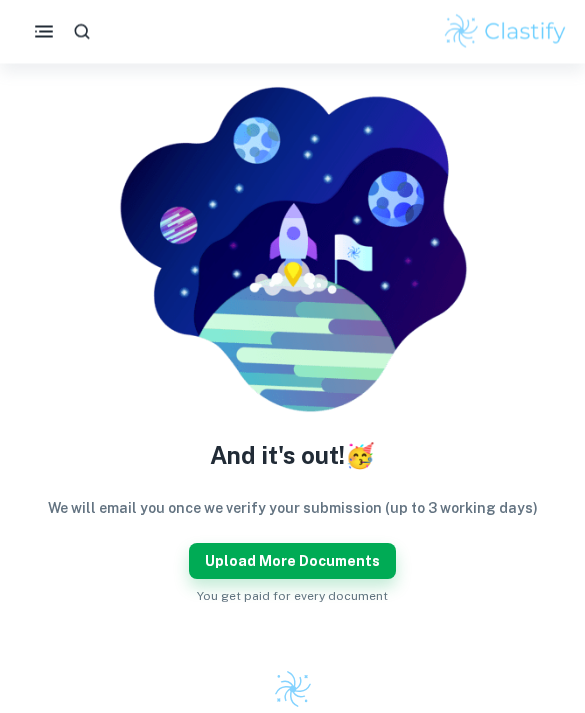 scroll, scrollTop: 120, scrollLeft: 0, axis: vertical 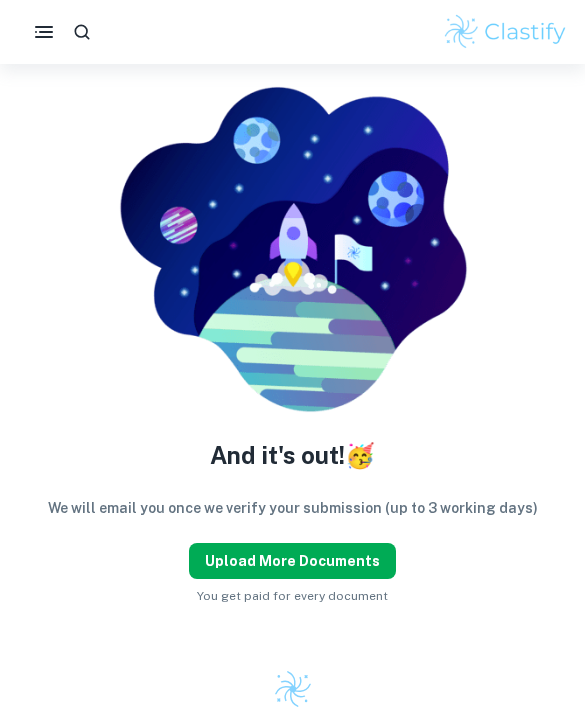 click on "Upload more documents" at bounding box center [292, 561] 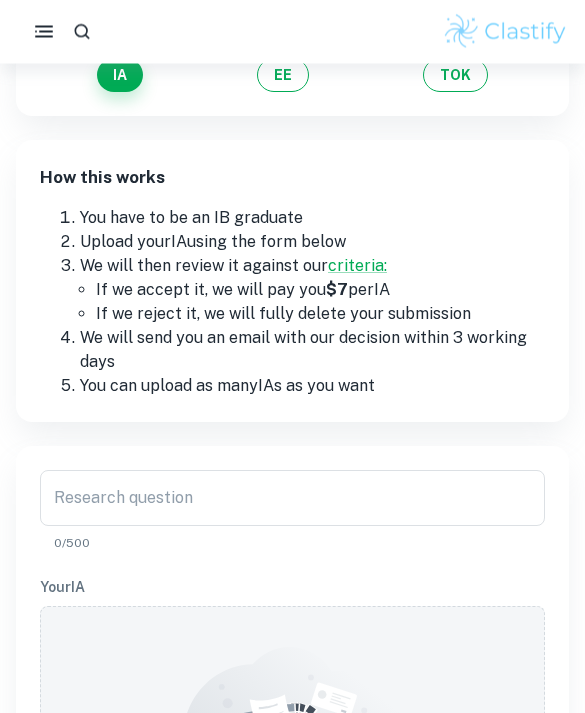 scroll, scrollTop: 117, scrollLeft: 0, axis: vertical 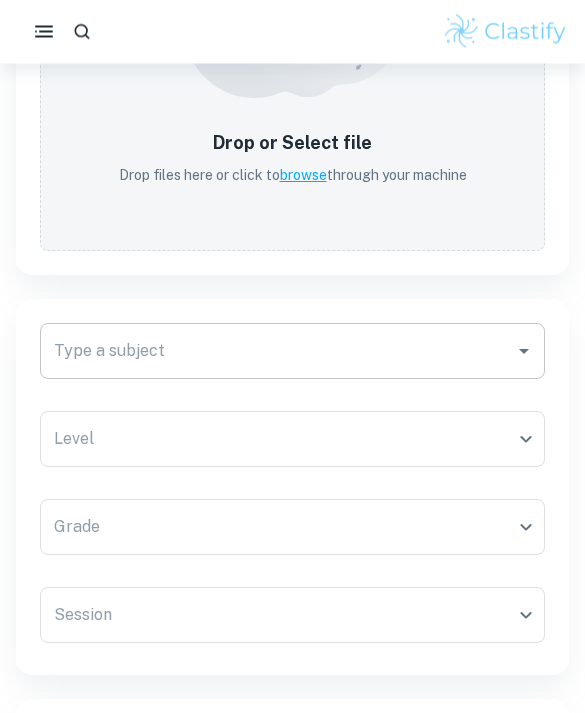 click on "Type a subject" at bounding box center [277, 352] 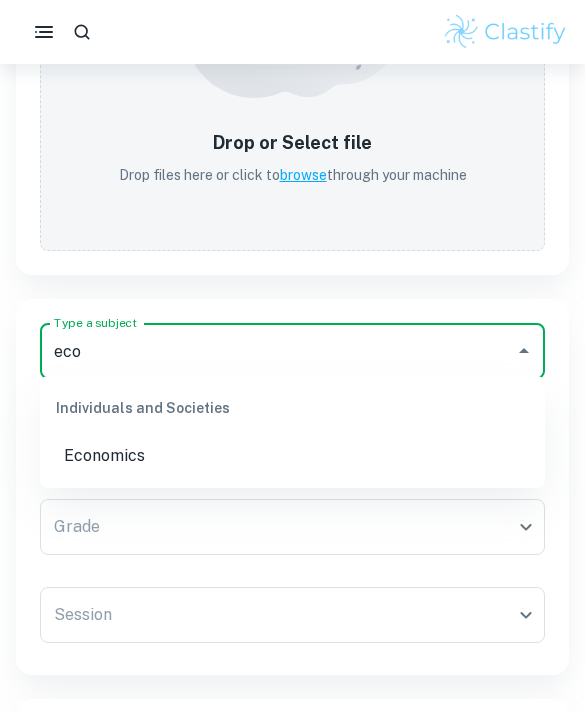 click on "Economics" at bounding box center [292, 456] 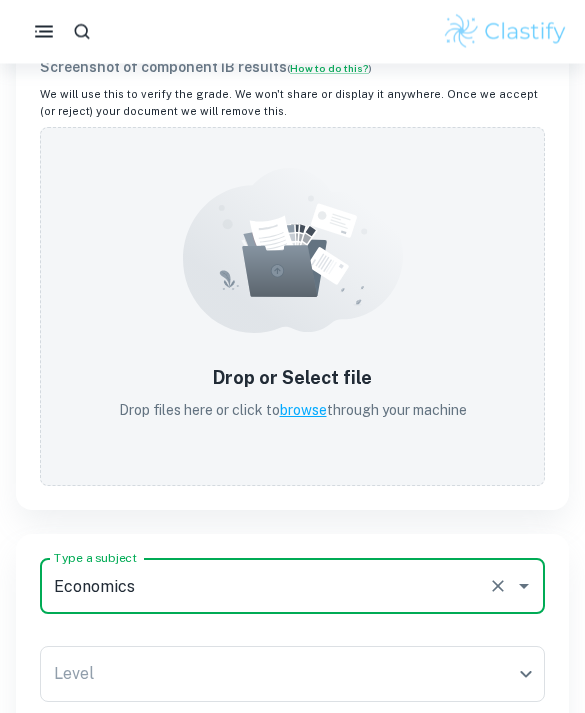 scroll, scrollTop: 1105, scrollLeft: 0, axis: vertical 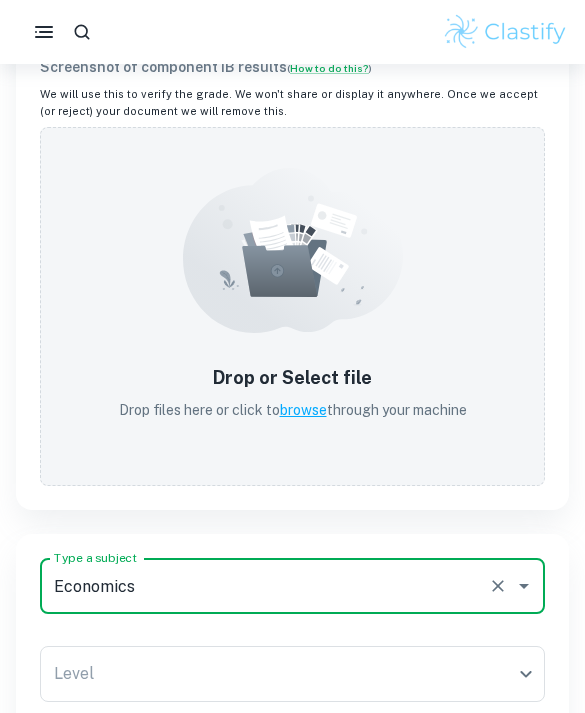click at bounding box center [498, 586] 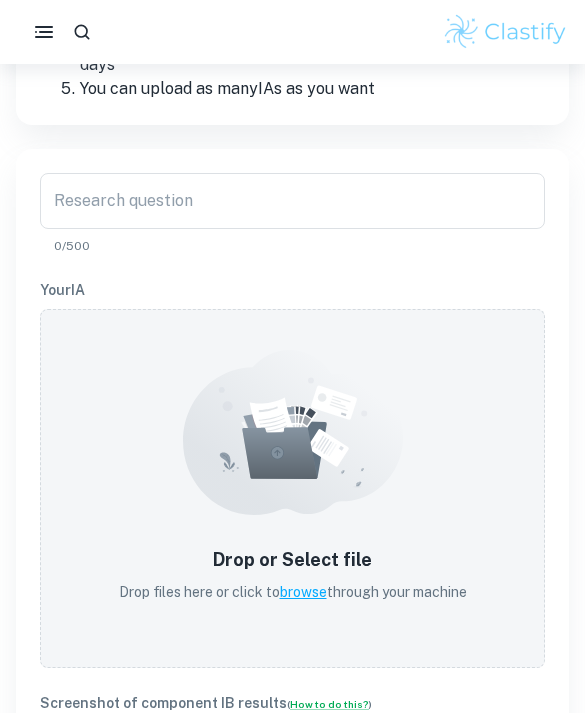 scroll, scrollTop: 468, scrollLeft: 0, axis: vertical 